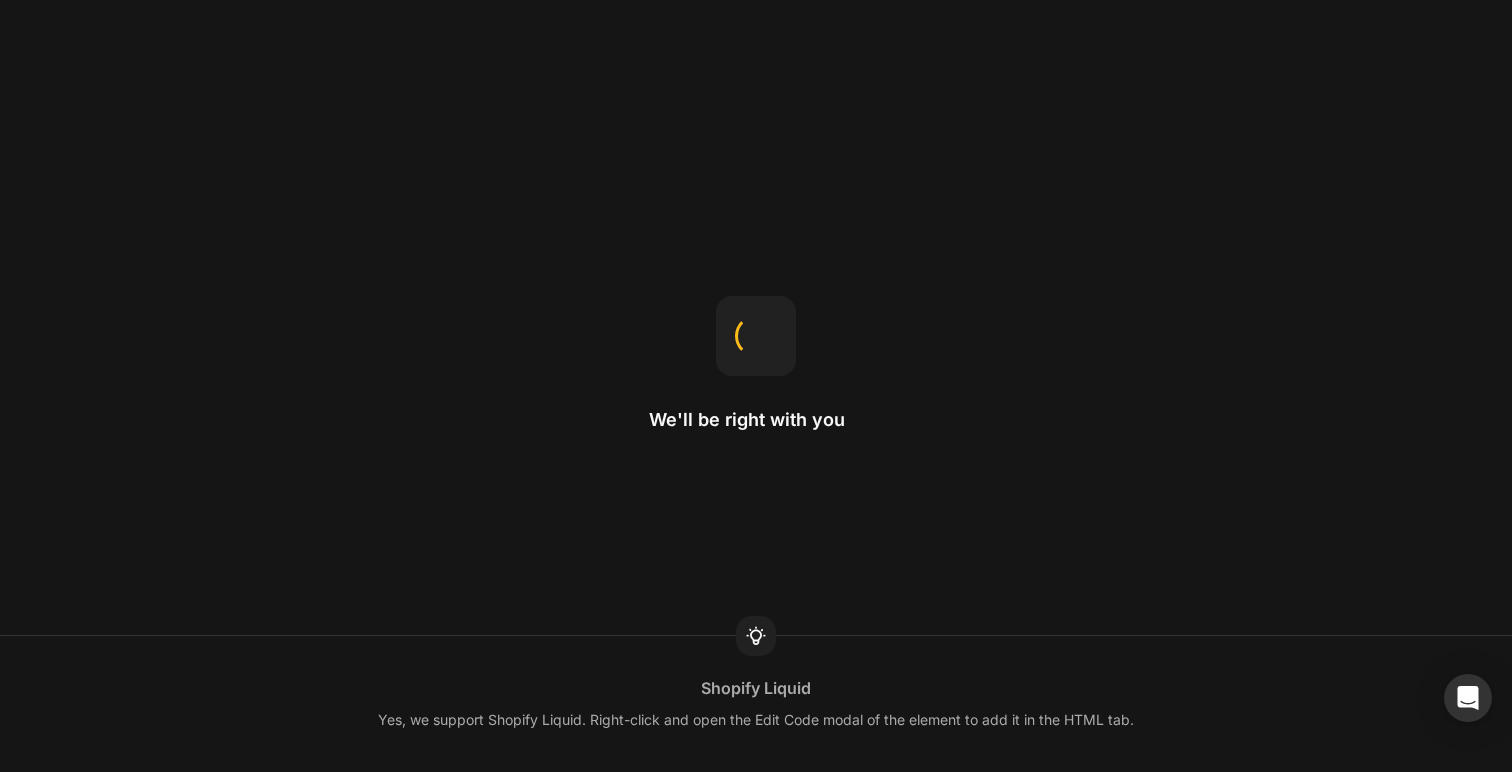 scroll, scrollTop: 0, scrollLeft: 0, axis: both 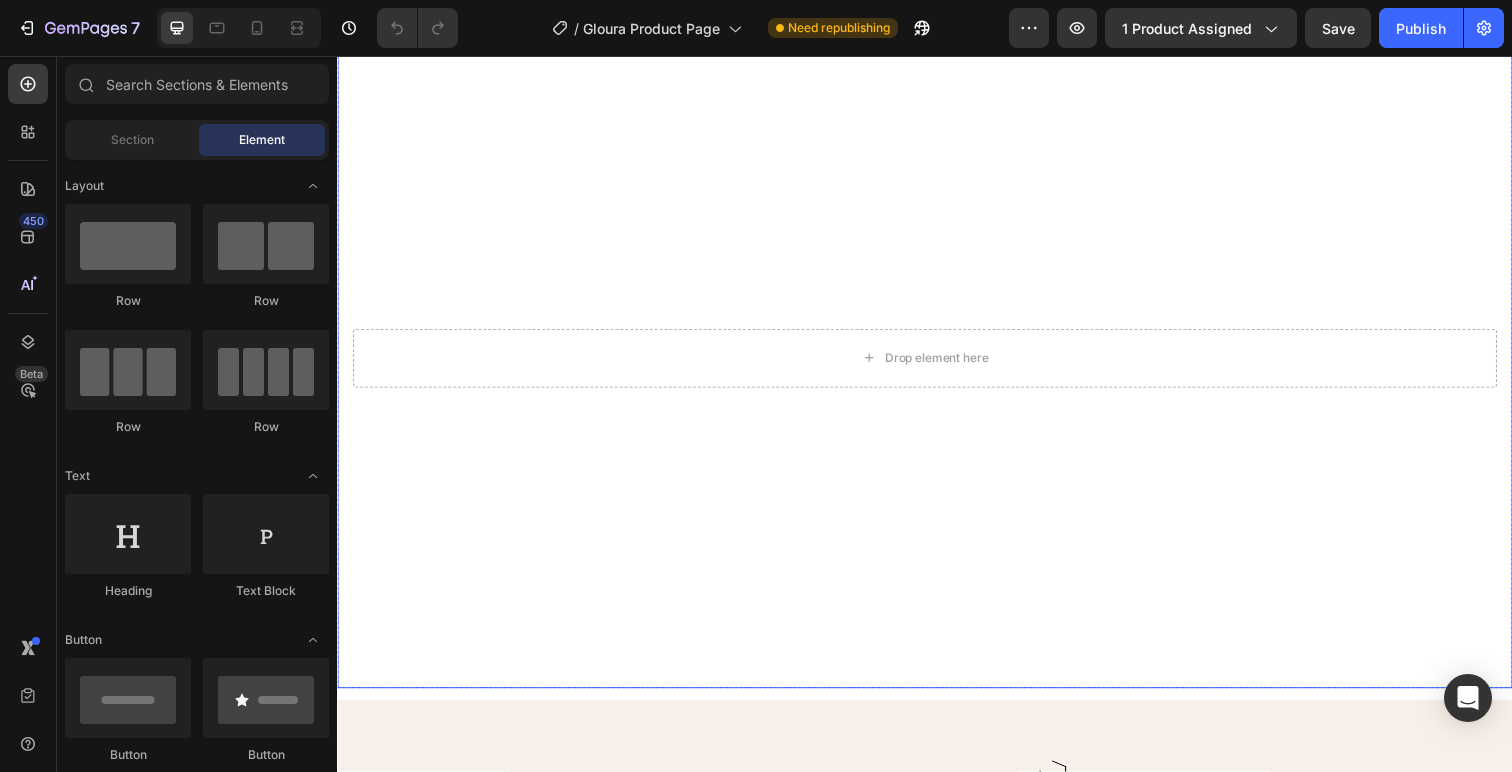 click at bounding box center [937, 364] 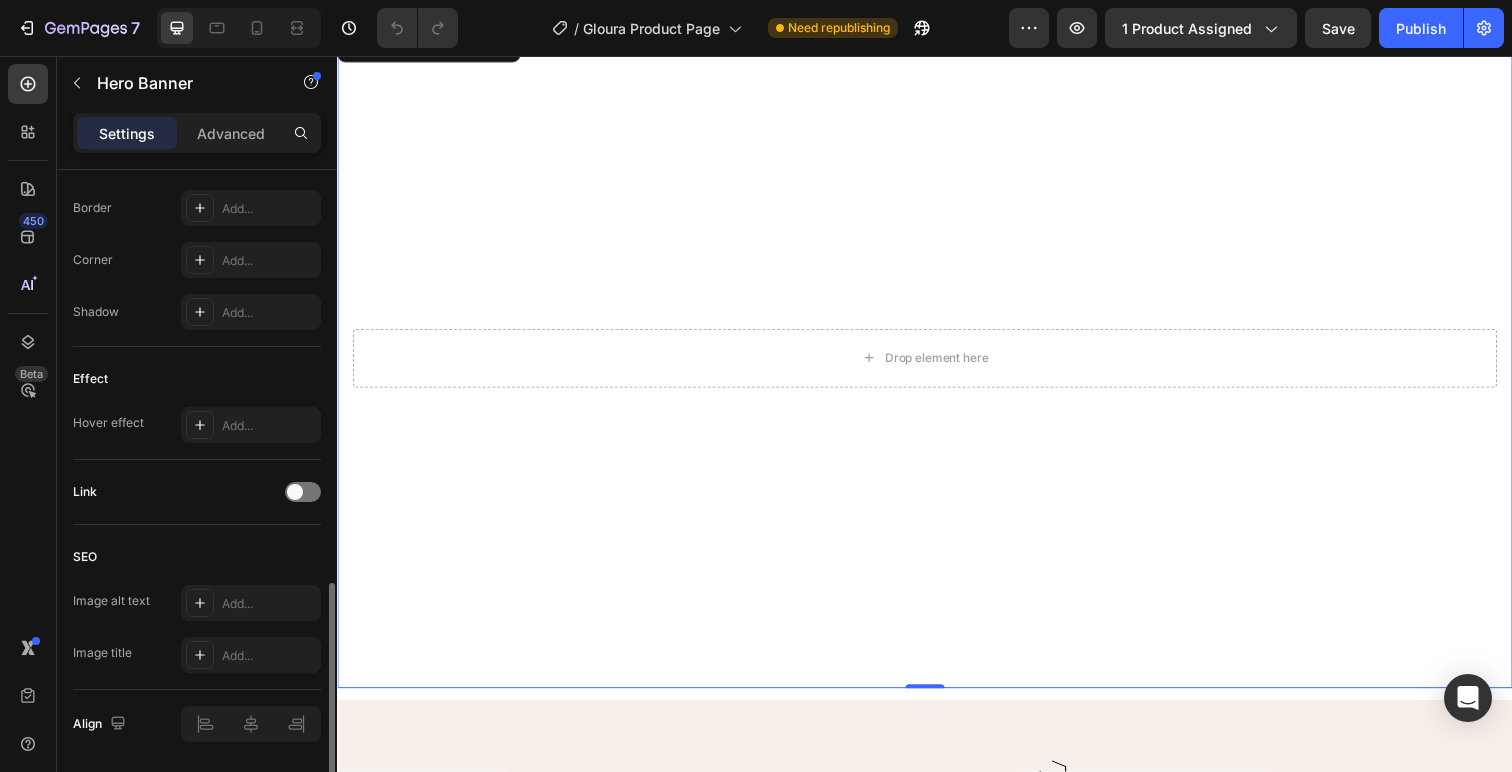 scroll, scrollTop: 952, scrollLeft: 0, axis: vertical 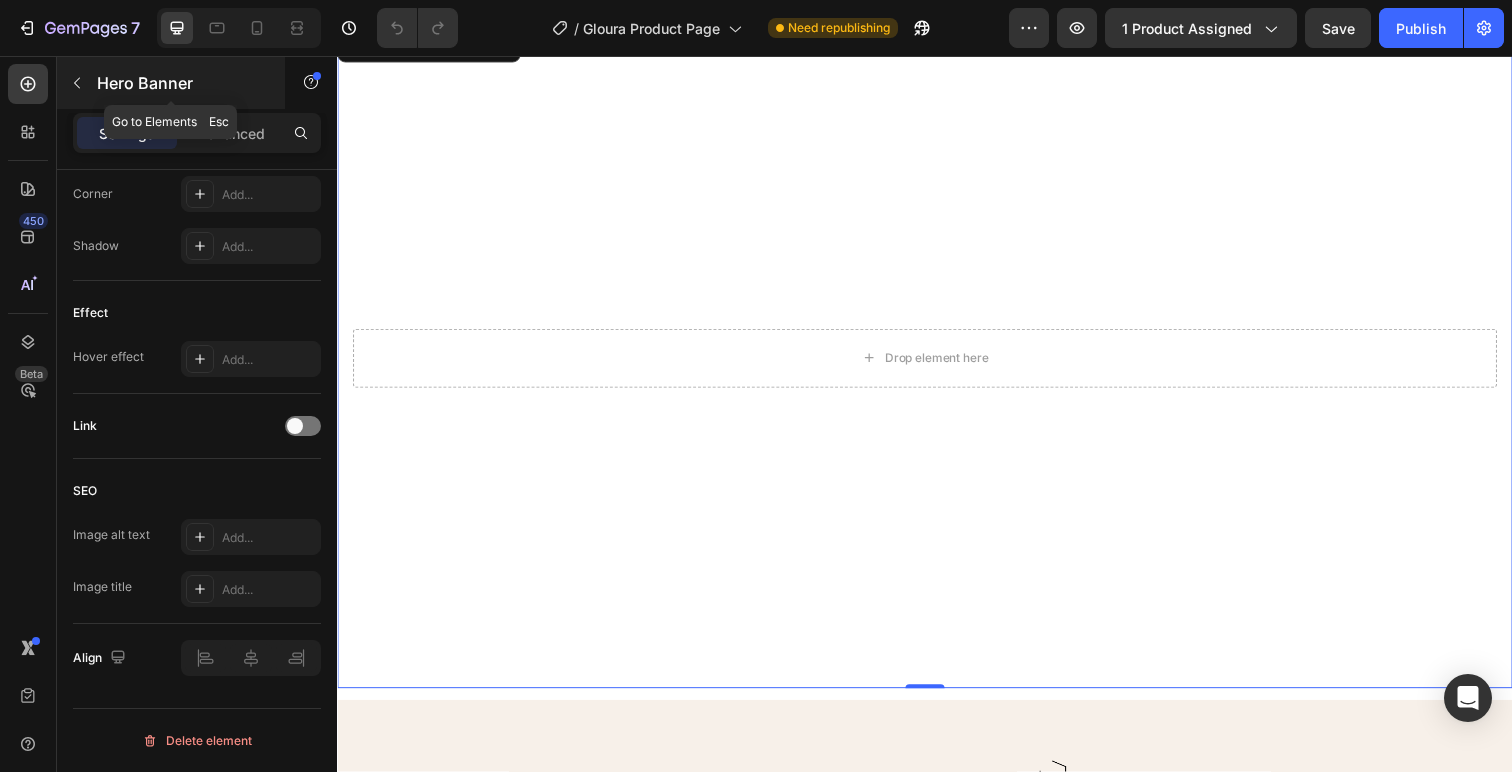 click 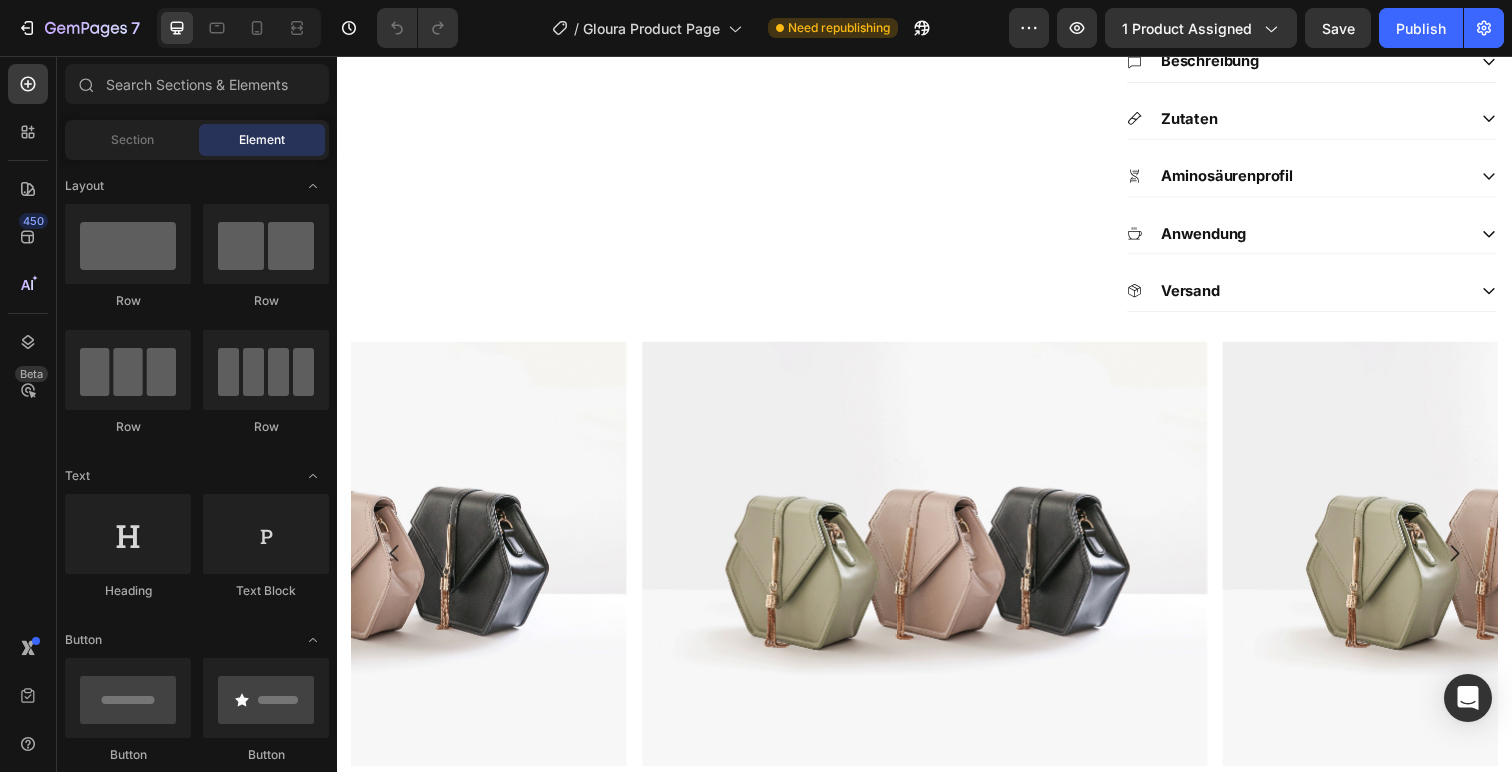scroll, scrollTop: 0, scrollLeft: 0, axis: both 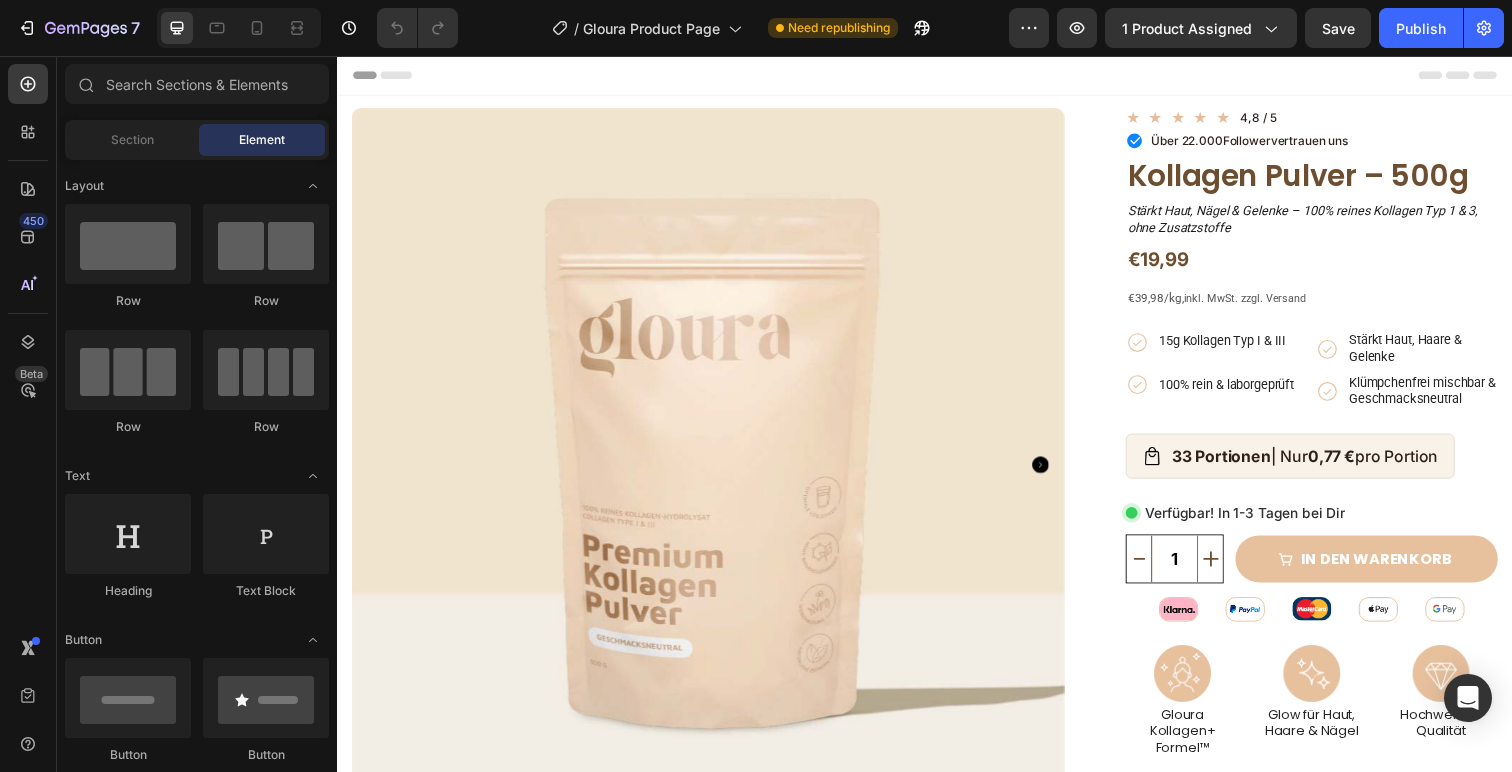 click on "Header" at bounding box center (937, 76) 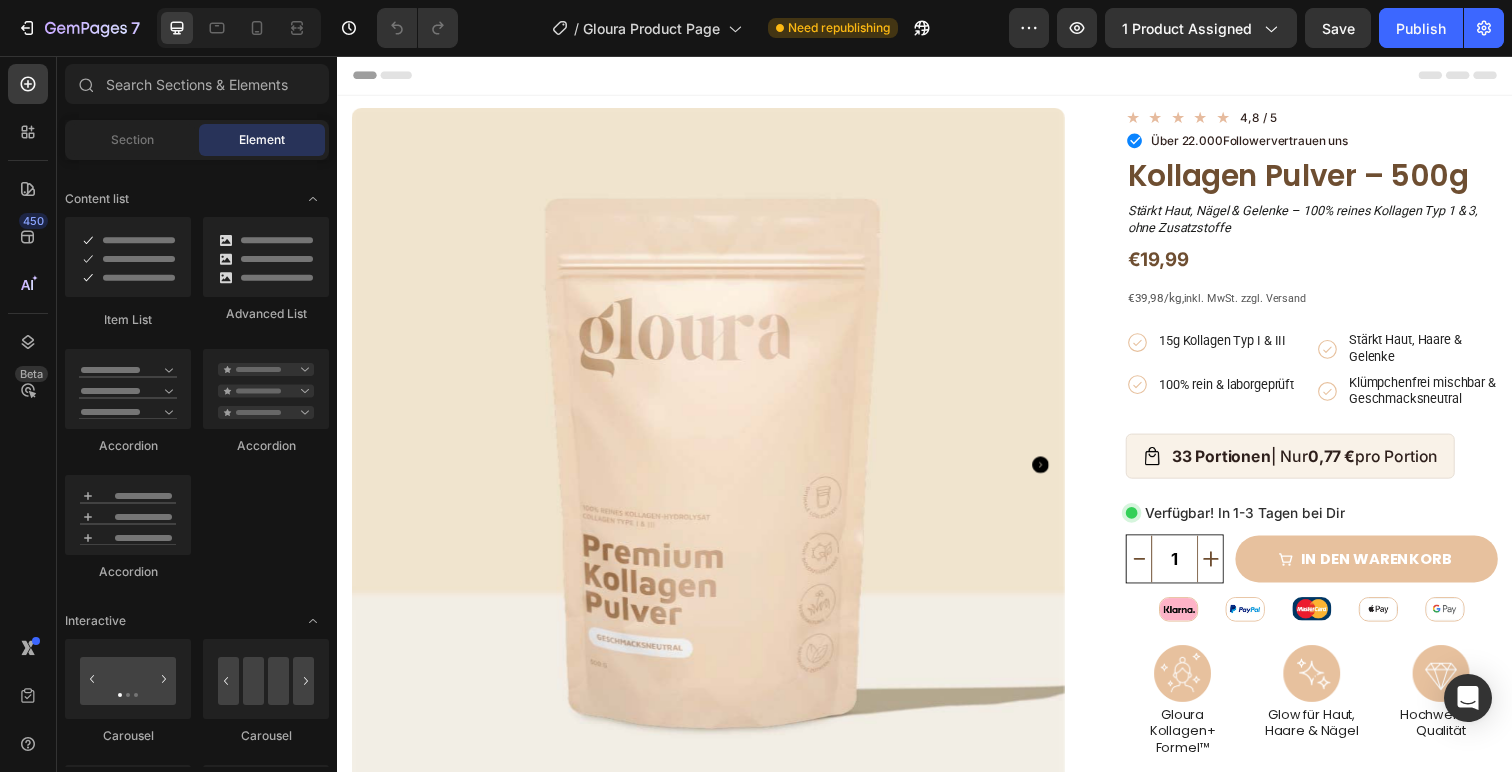 scroll, scrollTop: 1739, scrollLeft: 0, axis: vertical 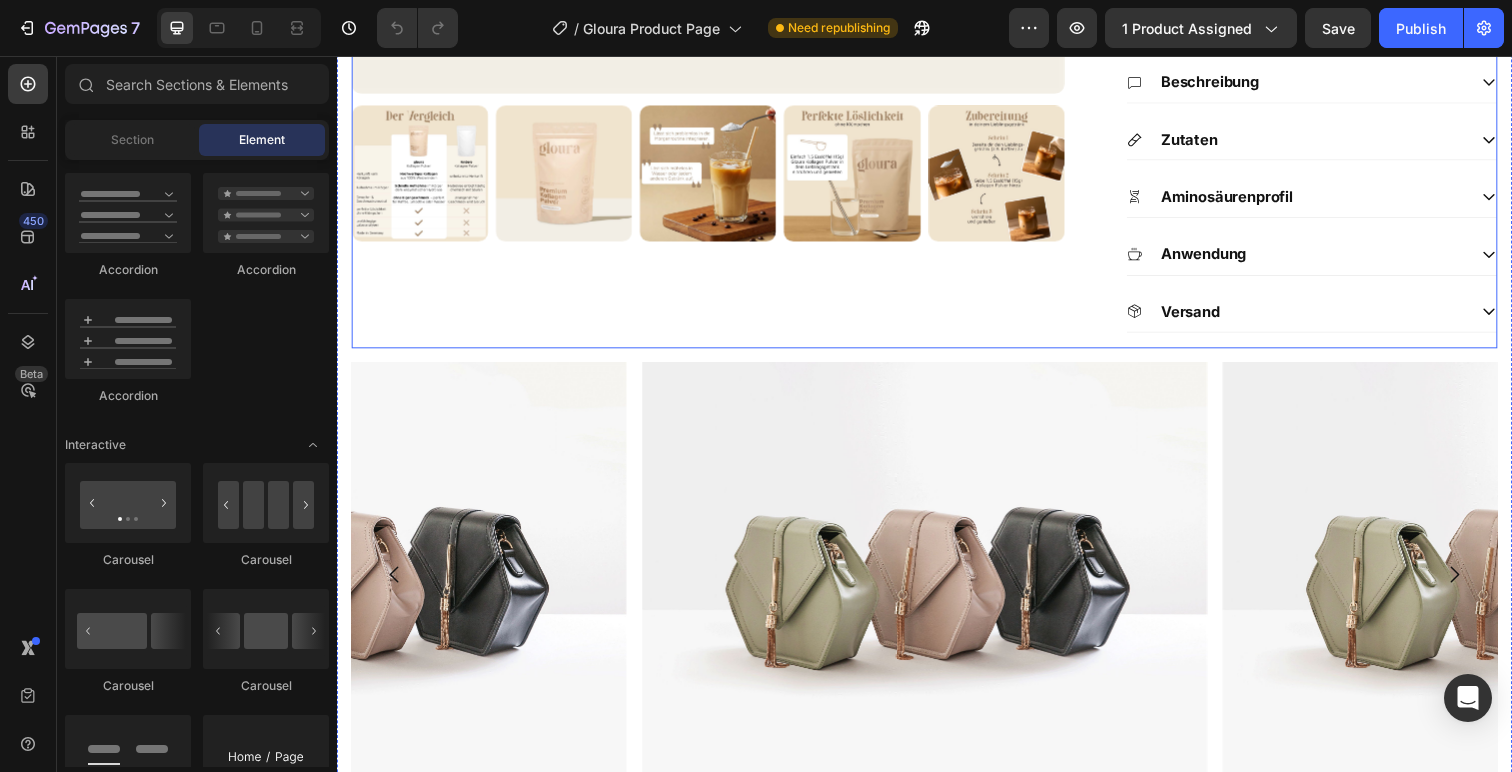 click on "Product Images" at bounding box center (732, -139) 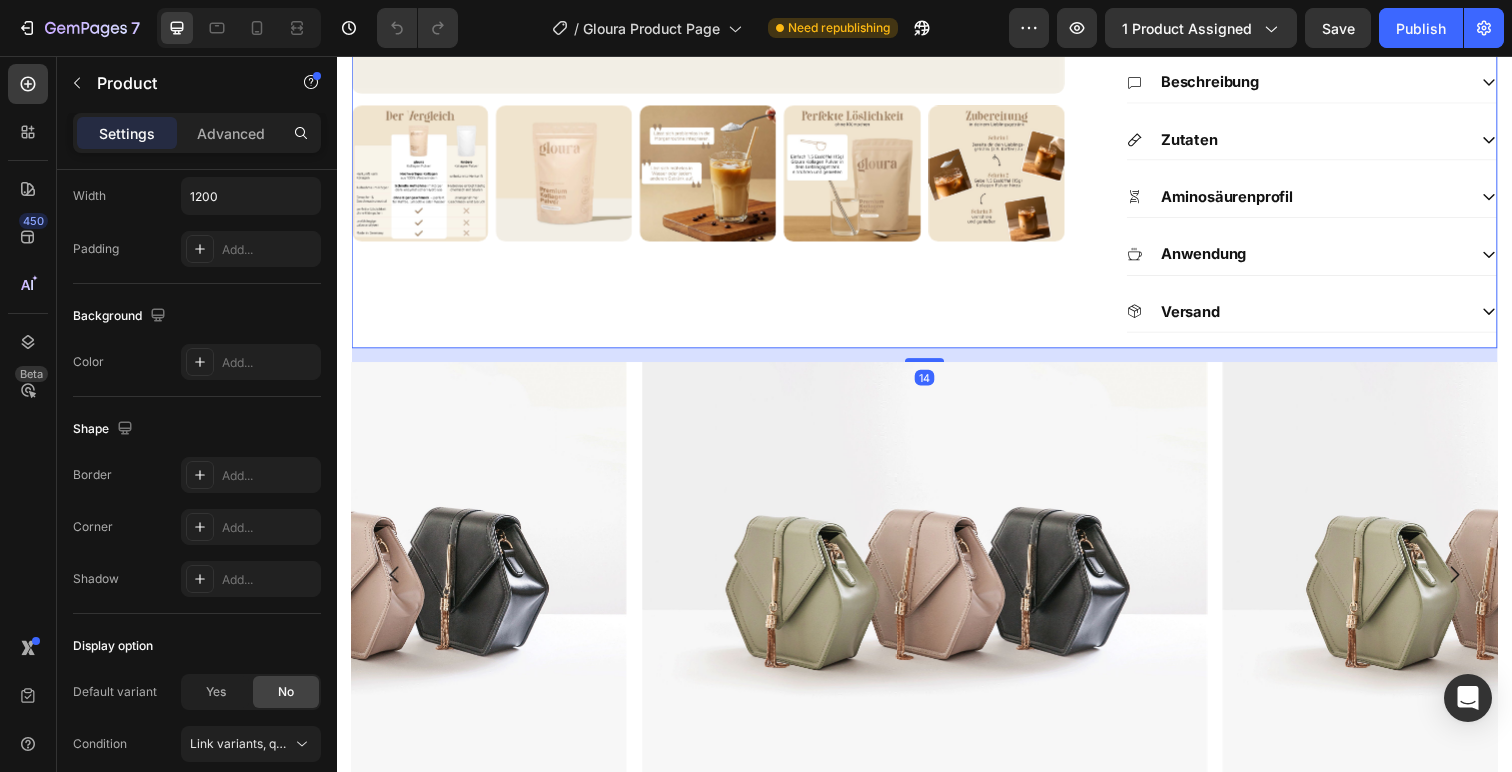 scroll, scrollTop: 641, scrollLeft: 0, axis: vertical 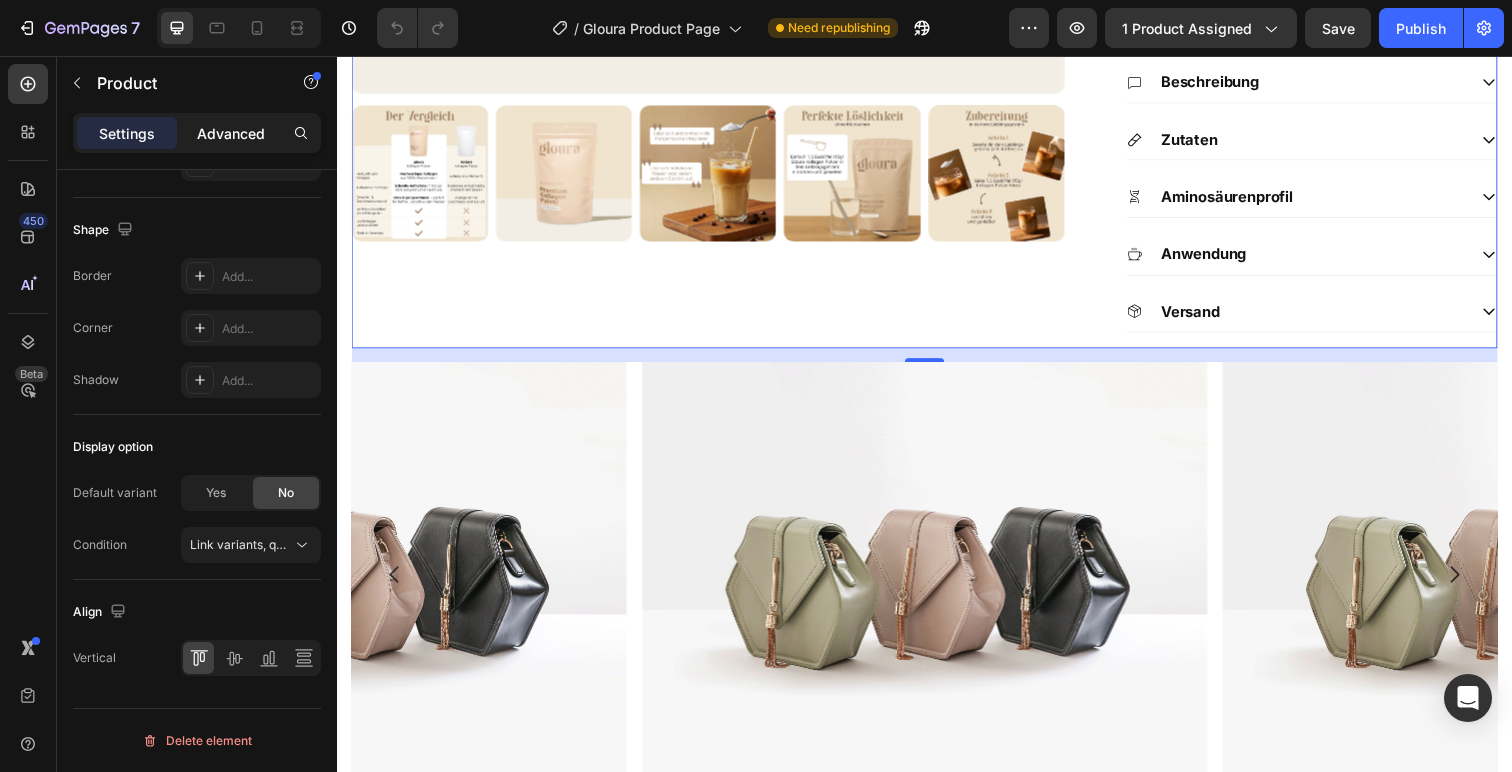 click on "Advanced" at bounding box center (231, 133) 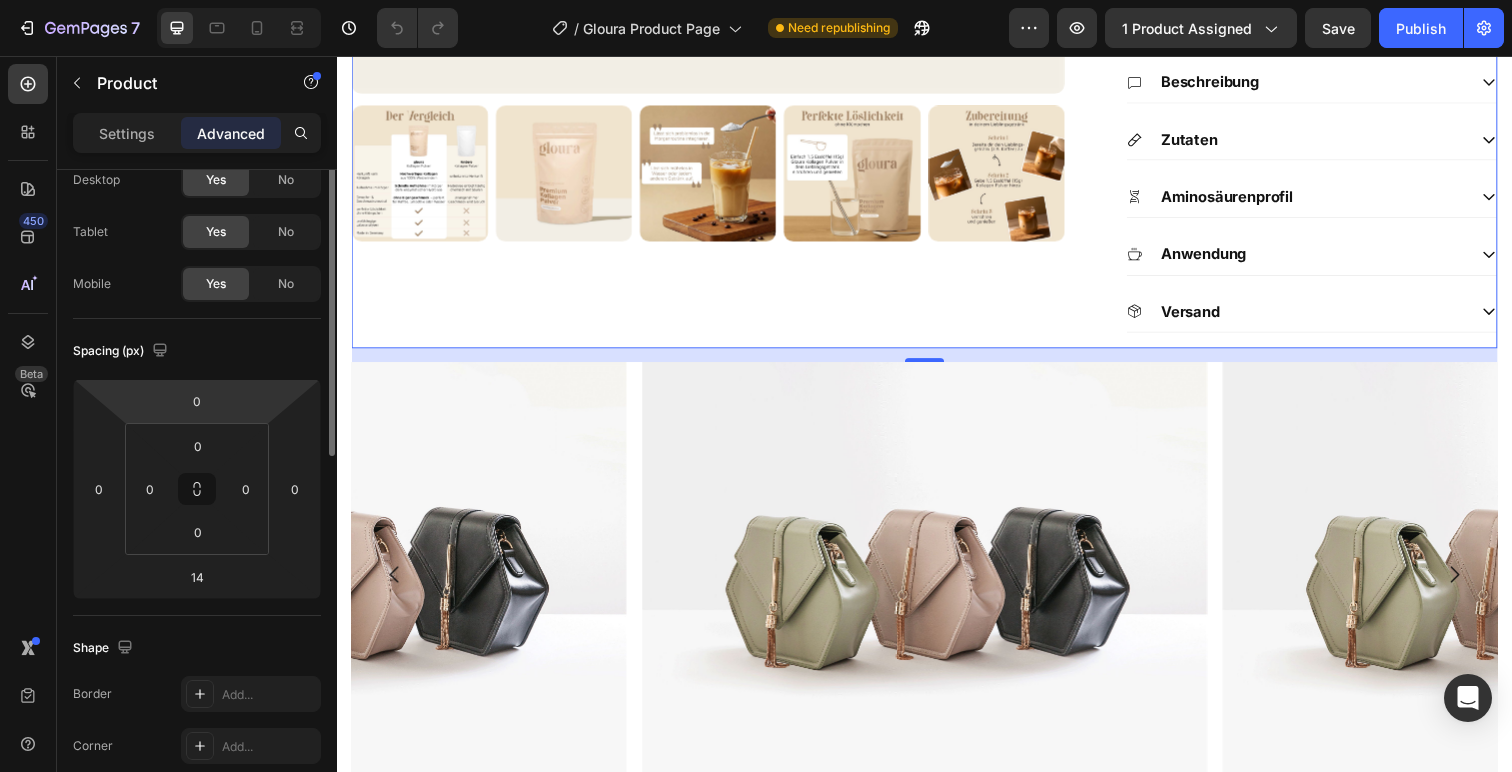 scroll, scrollTop: 0, scrollLeft: 0, axis: both 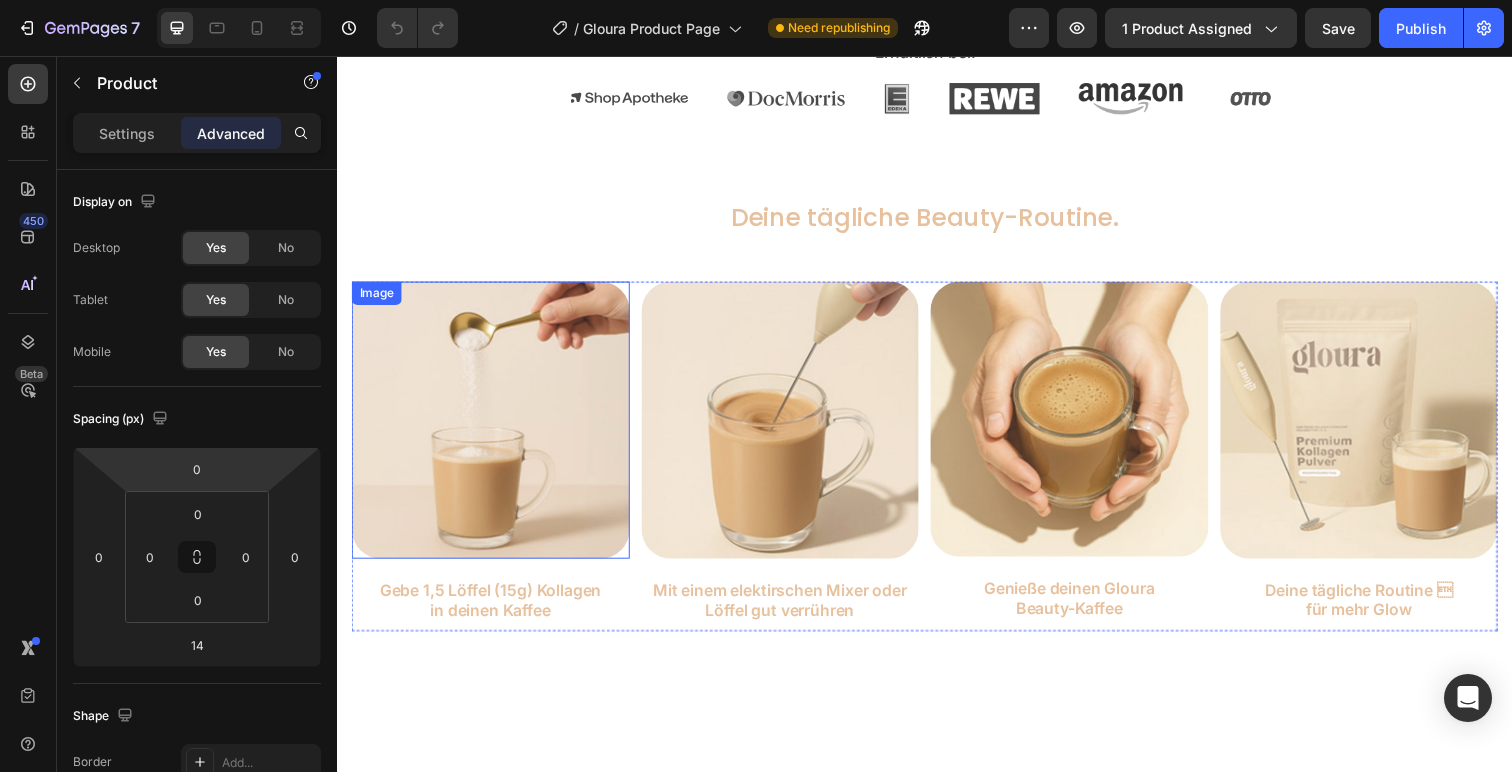 click at bounding box center (494, 429) 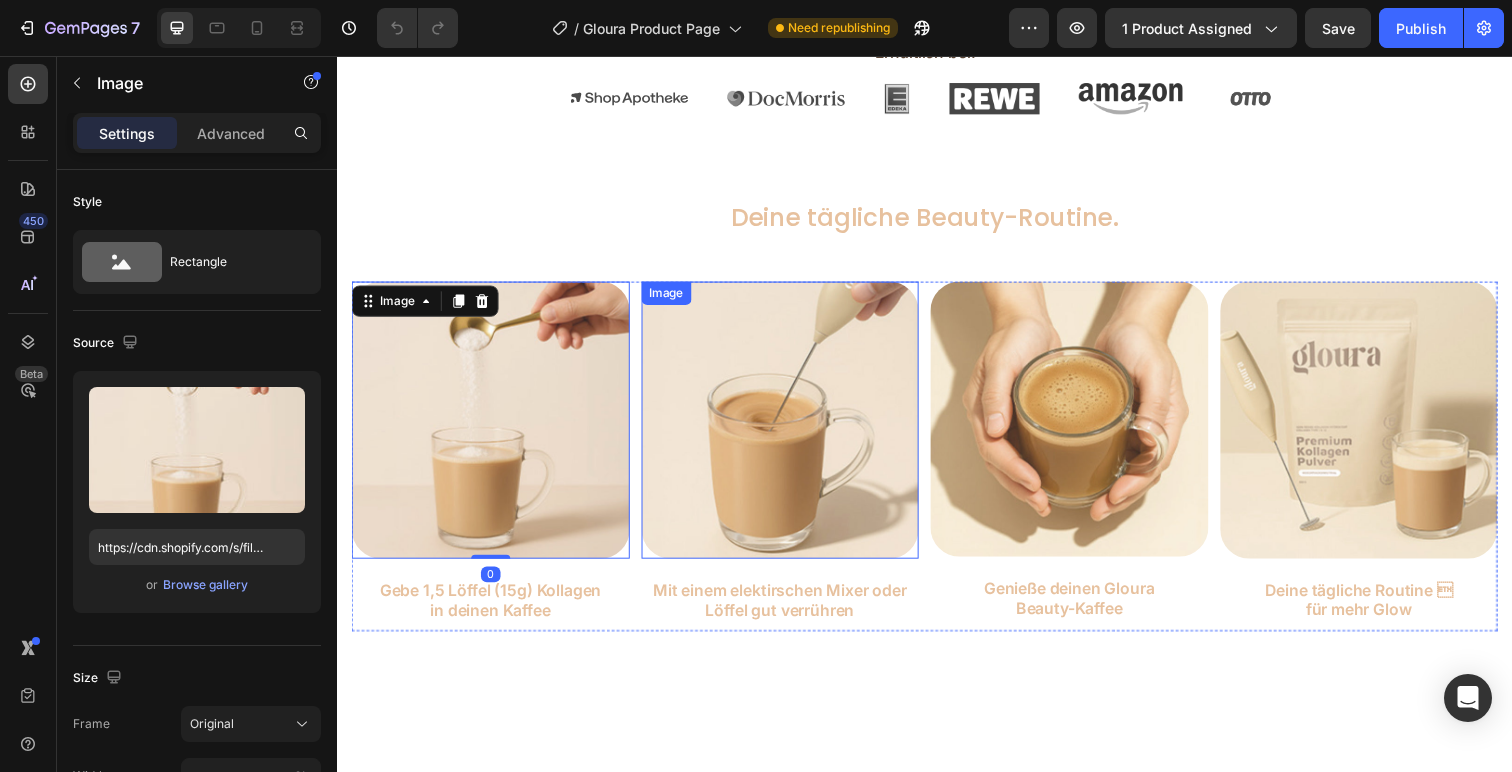 click at bounding box center [790, 429] 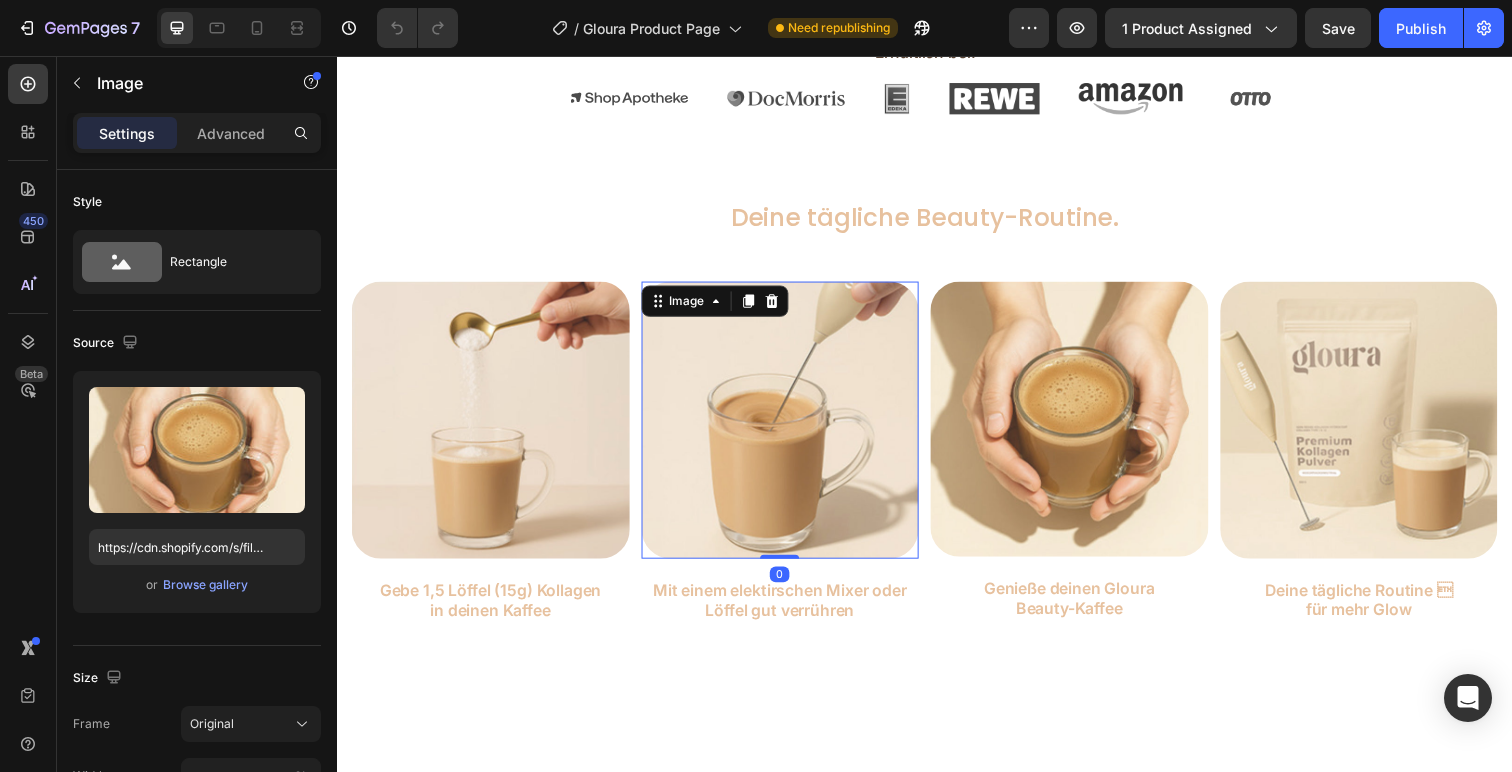 click at bounding box center [1085, 428] 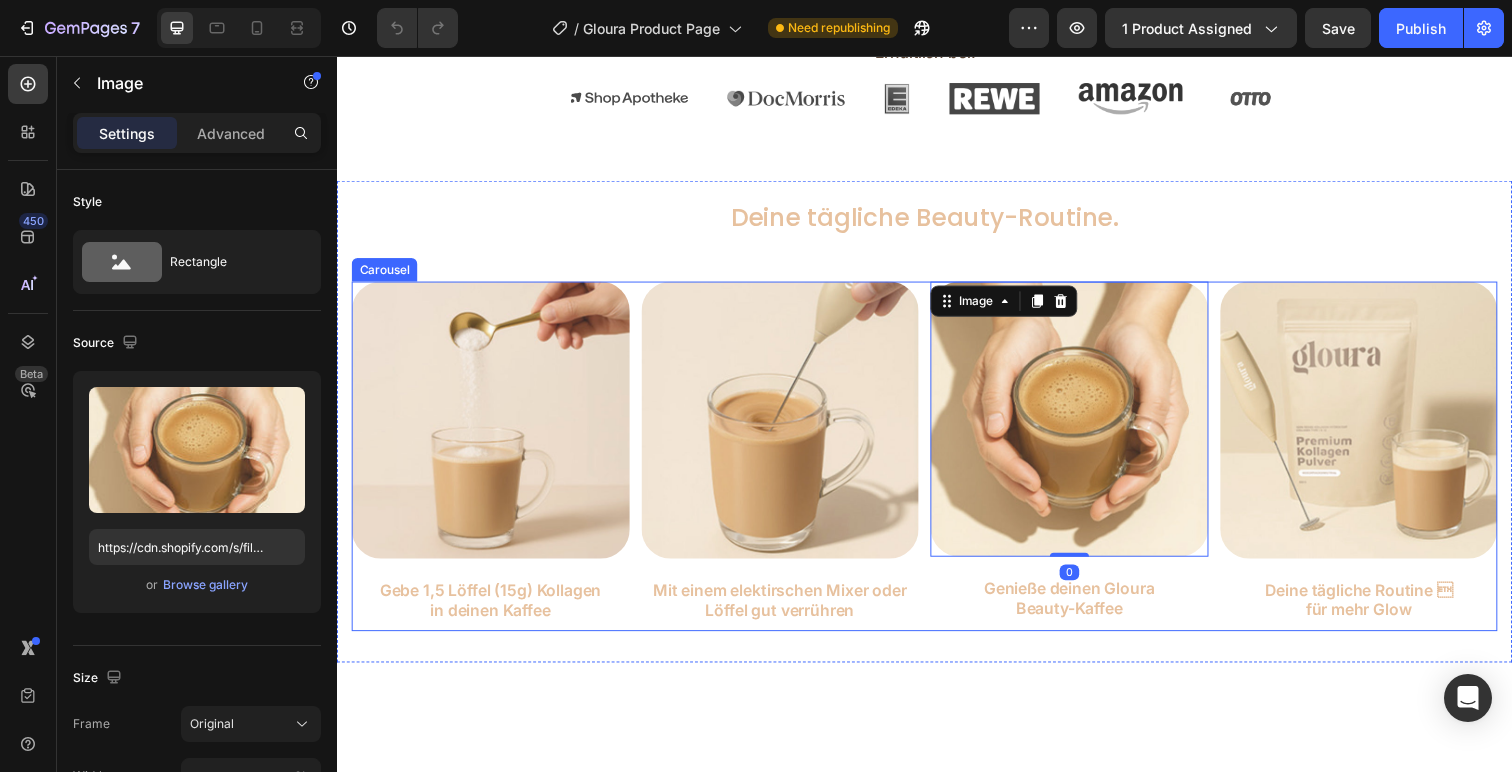click on "Image" at bounding box center [1265, 275] 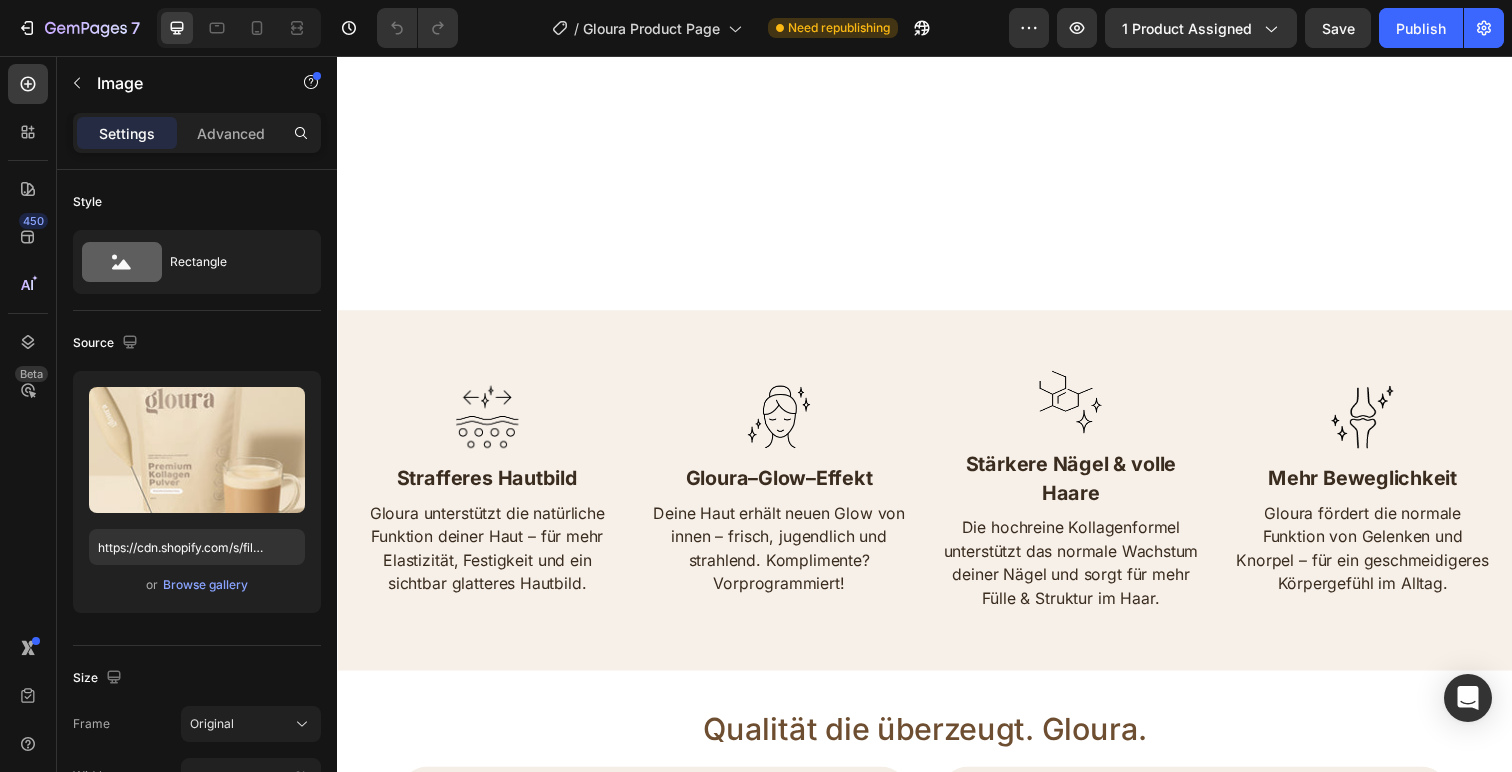 scroll, scrollTop: 2633, scrollLeft: 0, axis: vertical 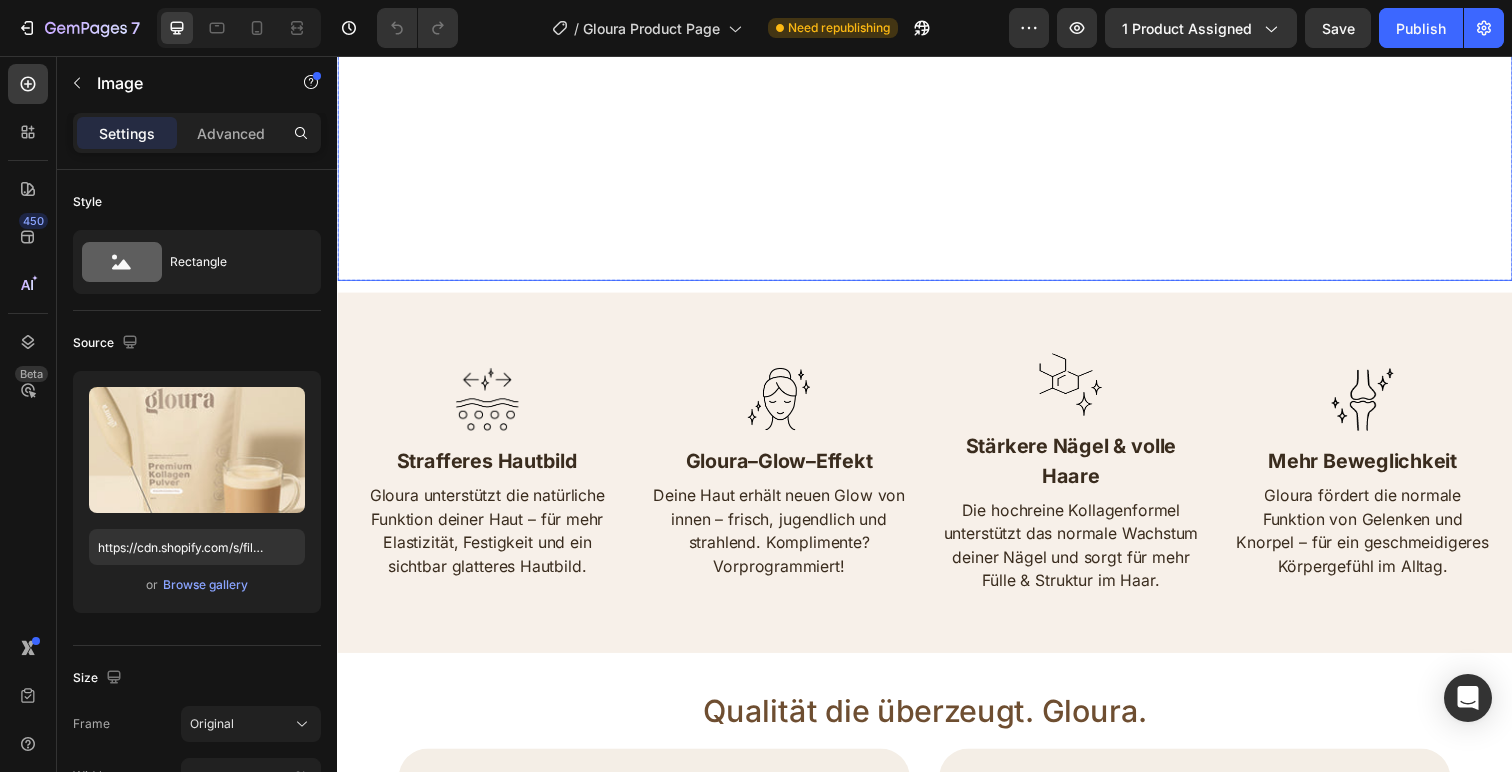click at bounding box center (937, -52) 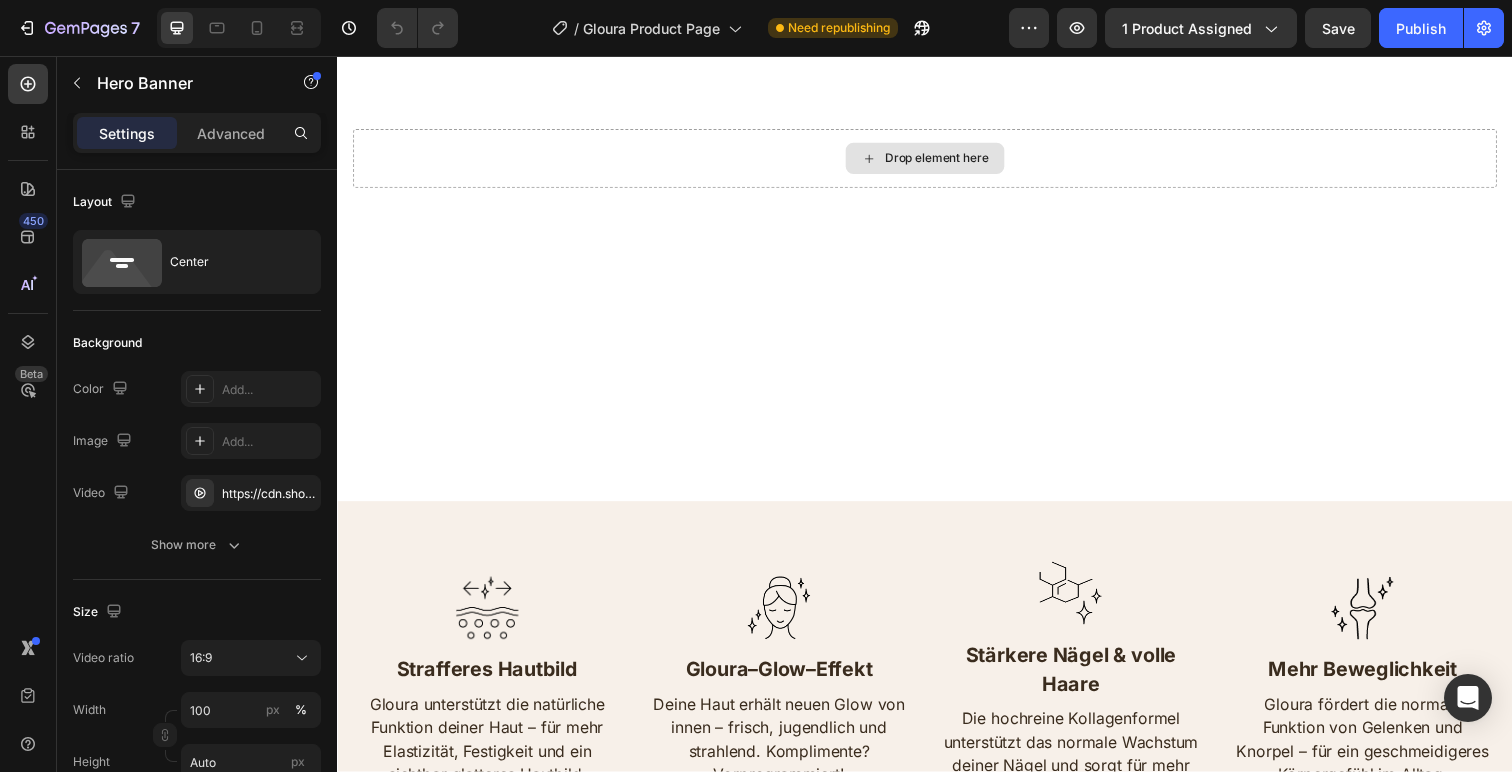 scroll, scrollTop: 1886, scrollLeft: 0, axis: vertical 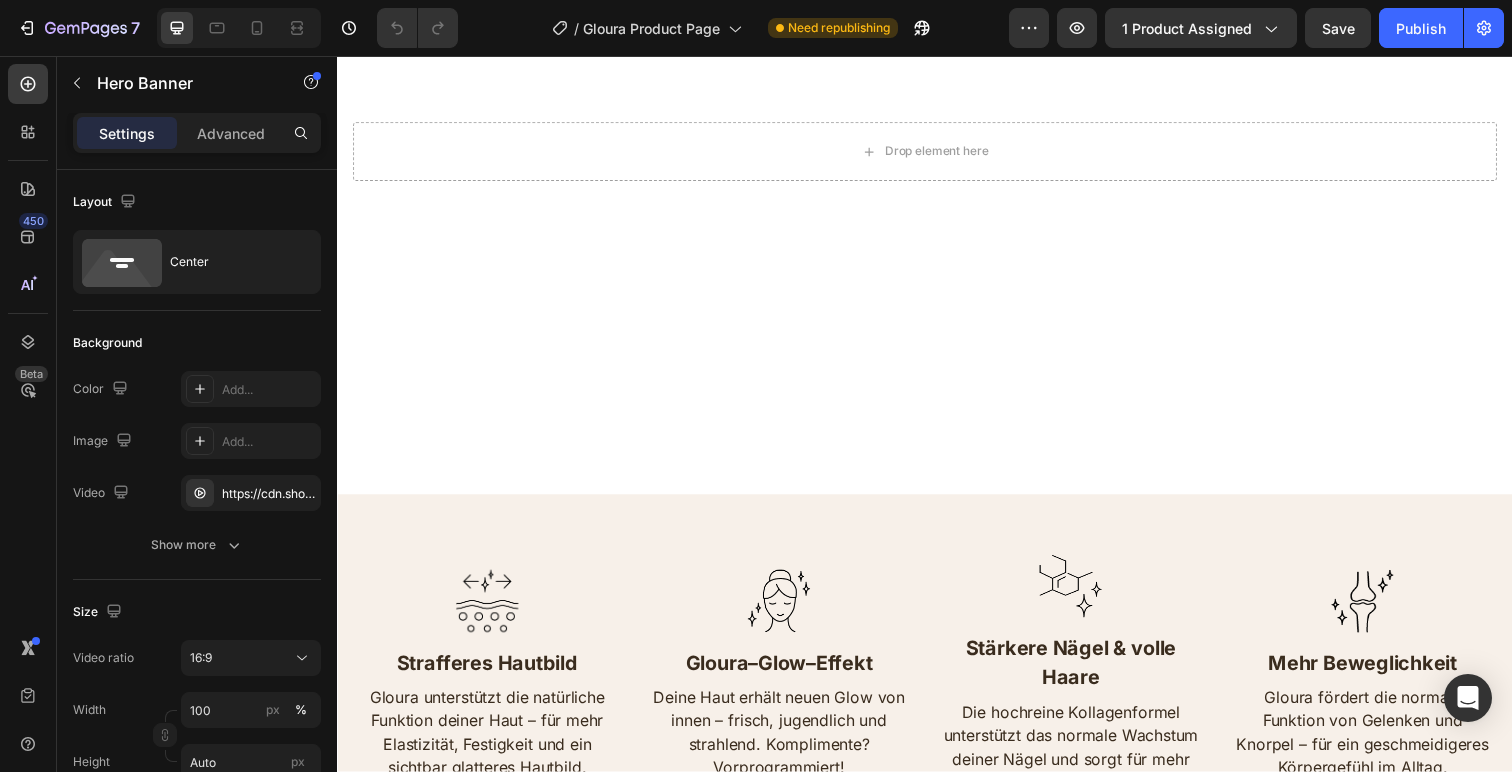 click at bounding box center [937, 154] 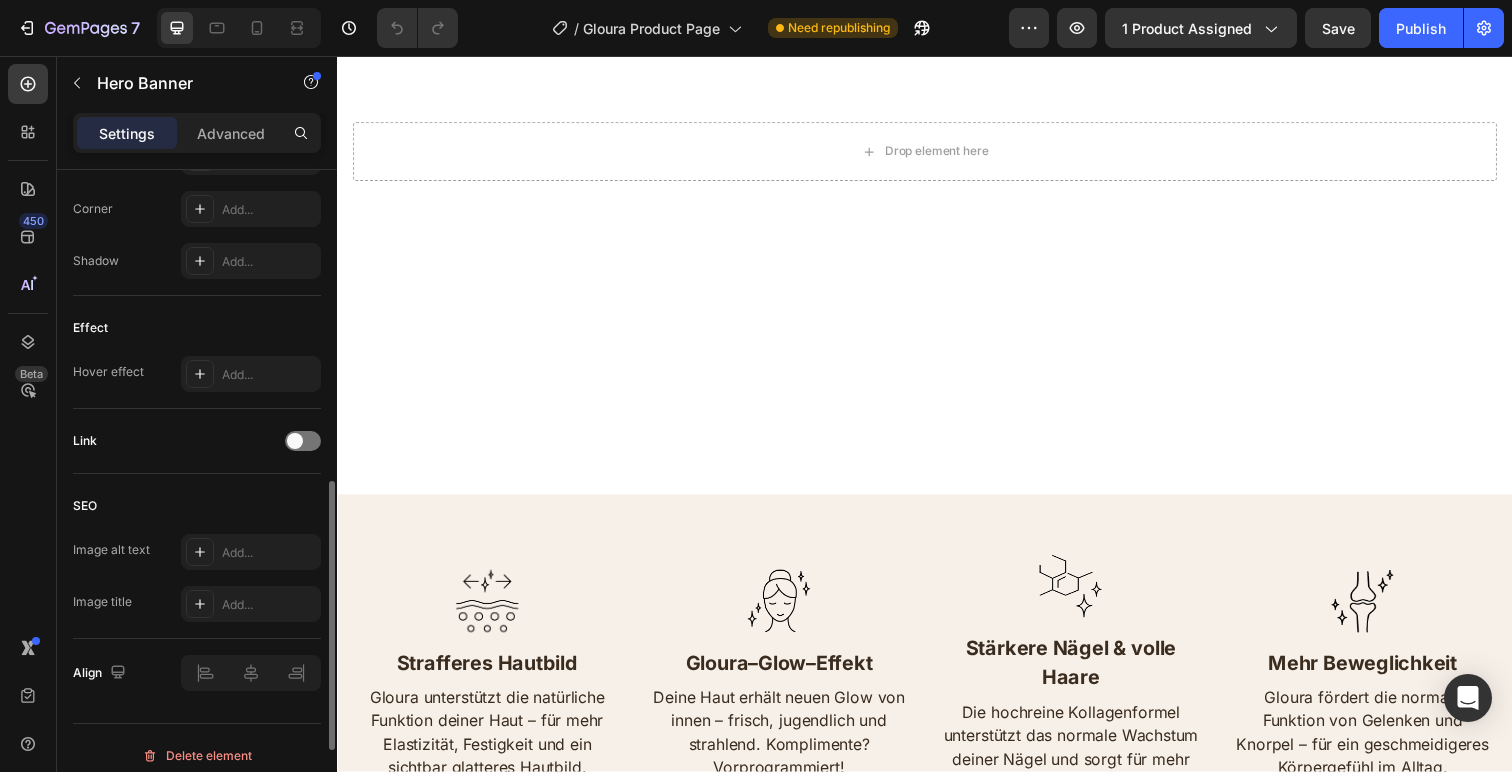 scroll, scrollTop: 952, scrollLeft: 0, axis: vertical 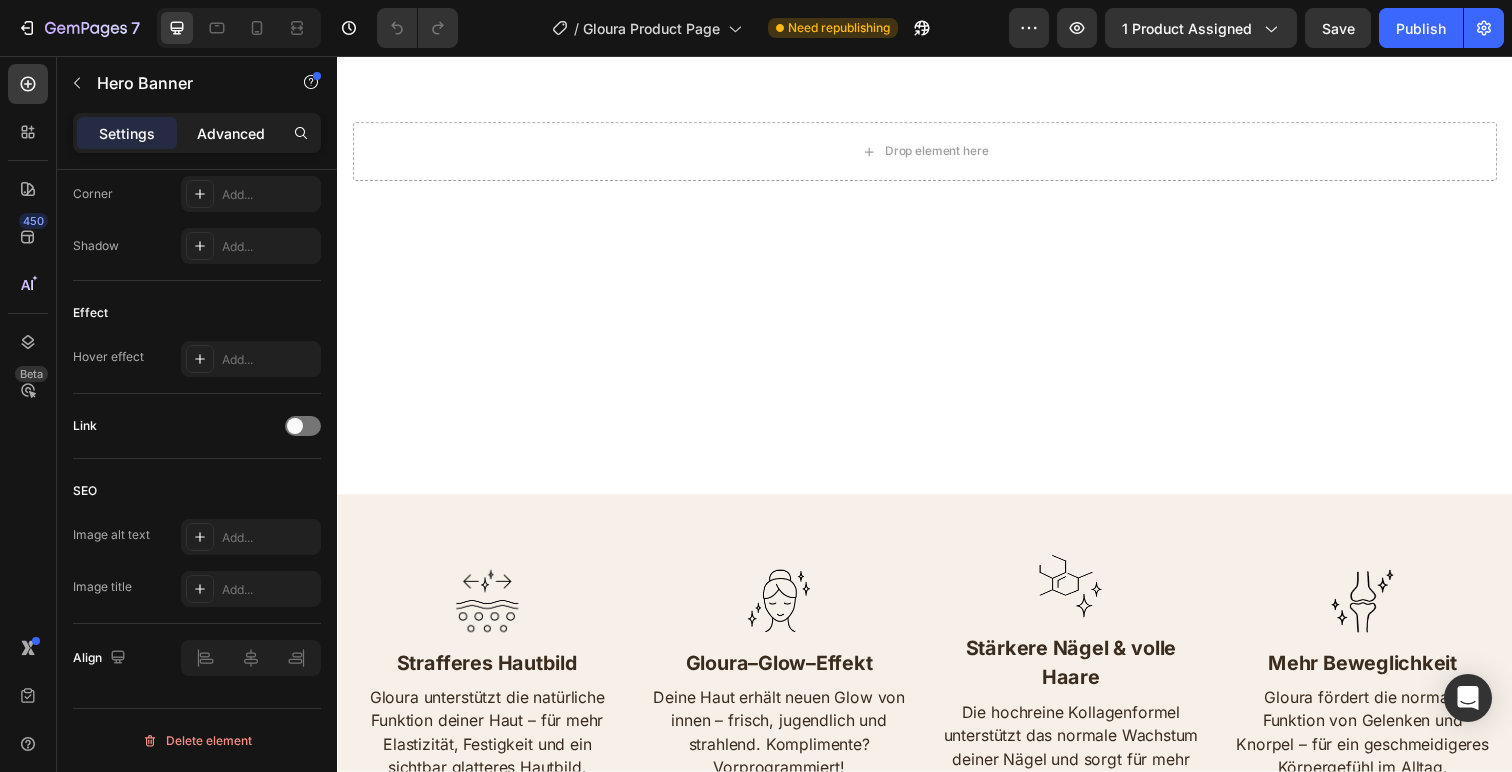 click on "Advanced" 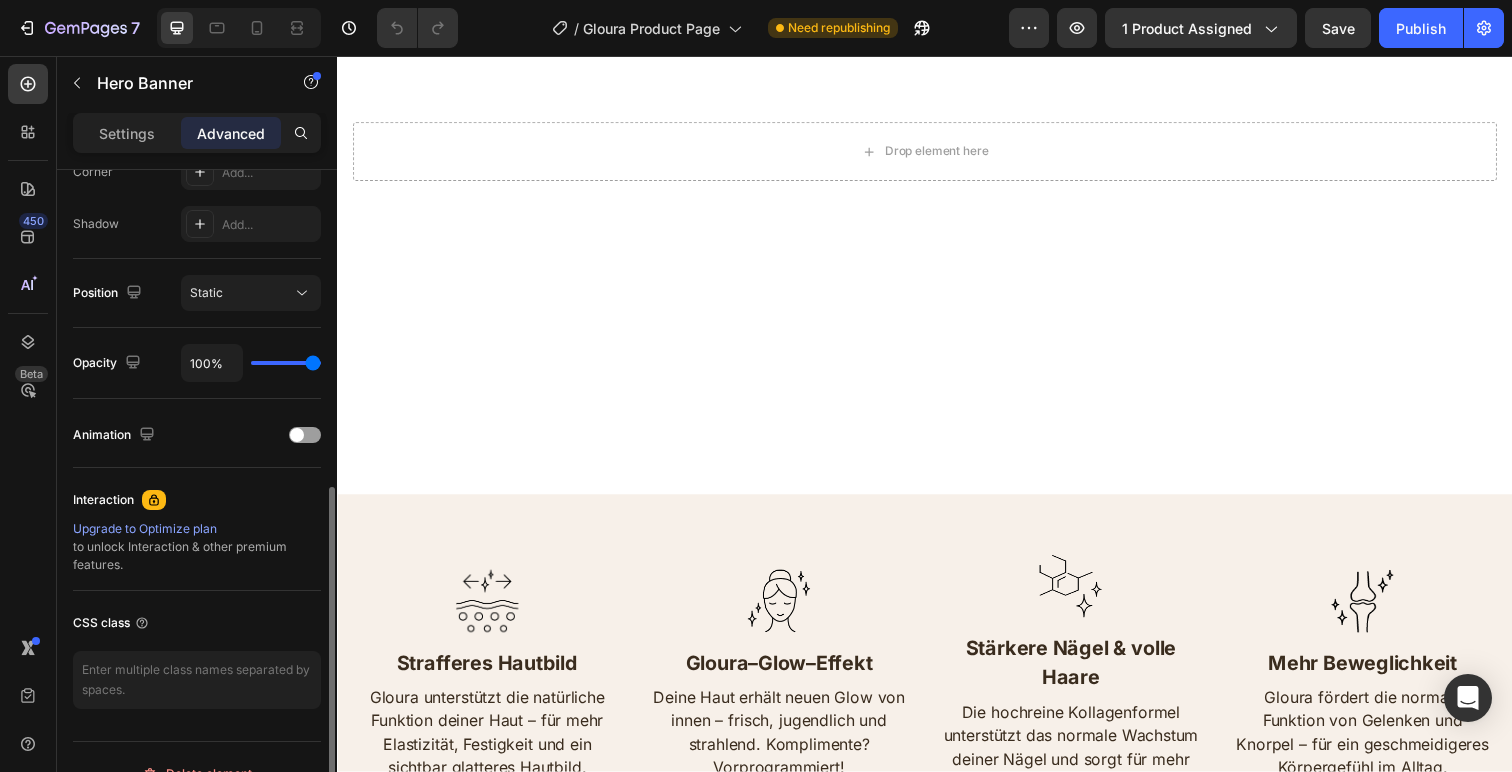 scroll, scrollTop: 675, scrollLeft: 0, axis: vertical 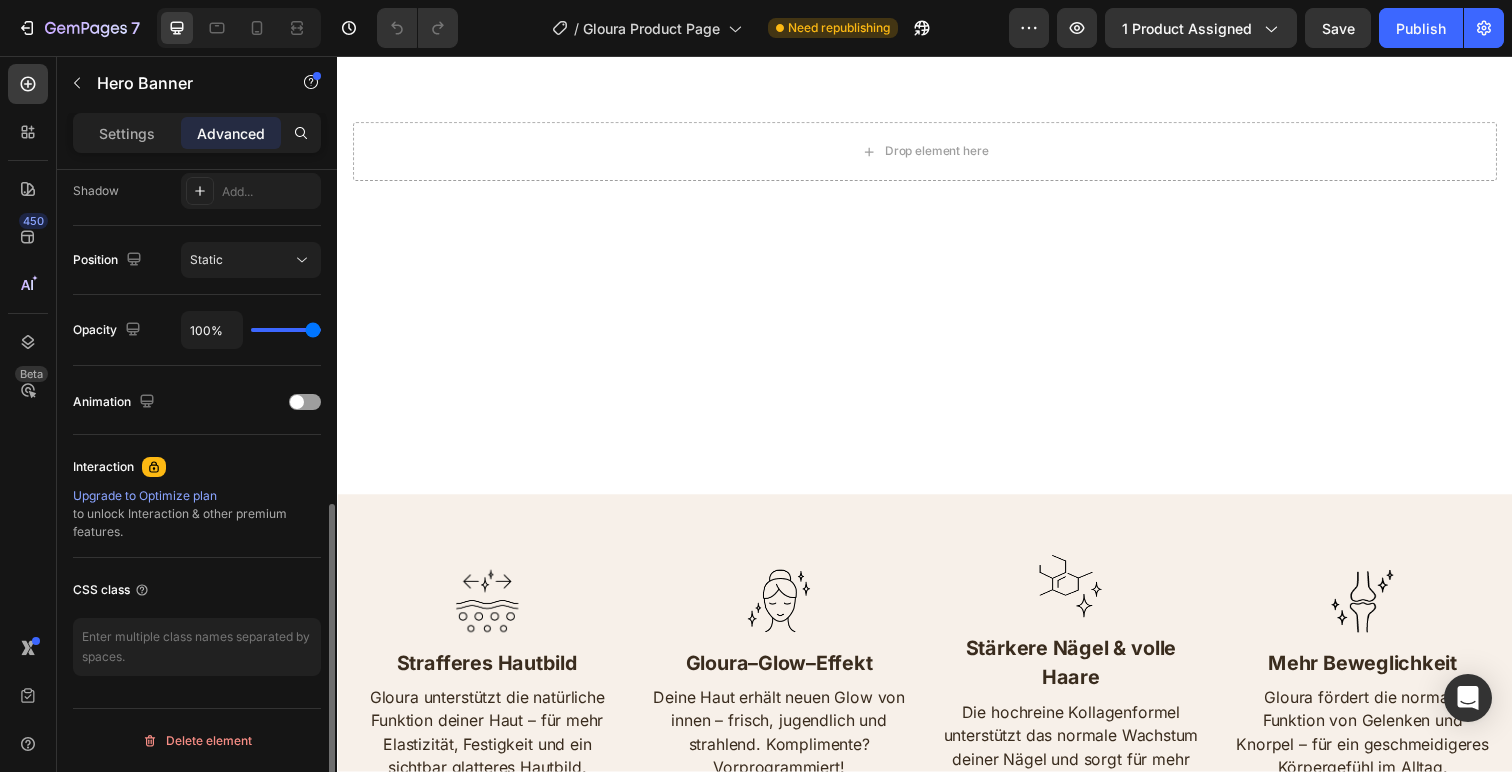 drag, startPoint x: 187, startPoint y: 513, endPoint x: 244, endPoint y: 531, distance: 59.77458 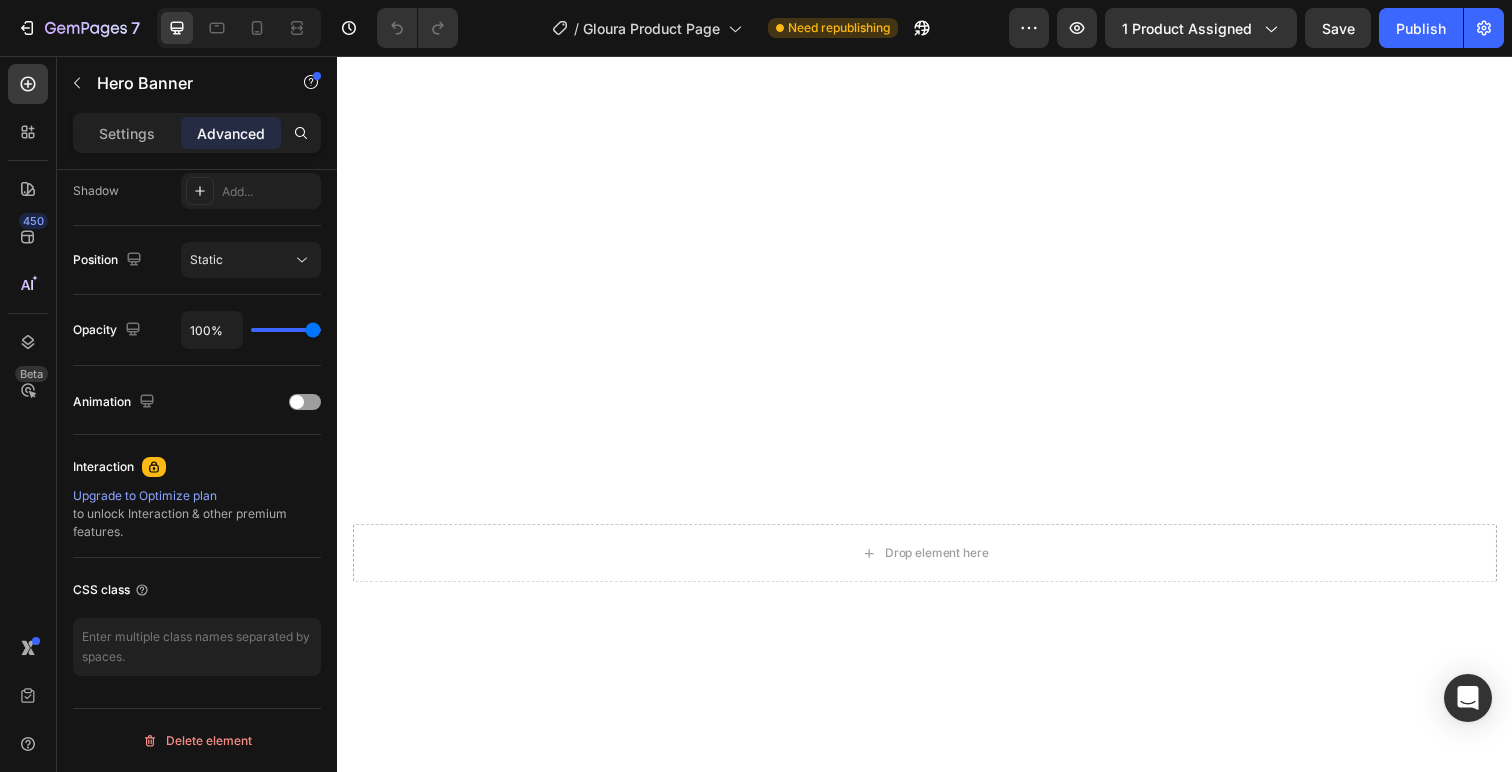scroll, scrollTop: 1166, scrollLeft: 0, axis: vertical 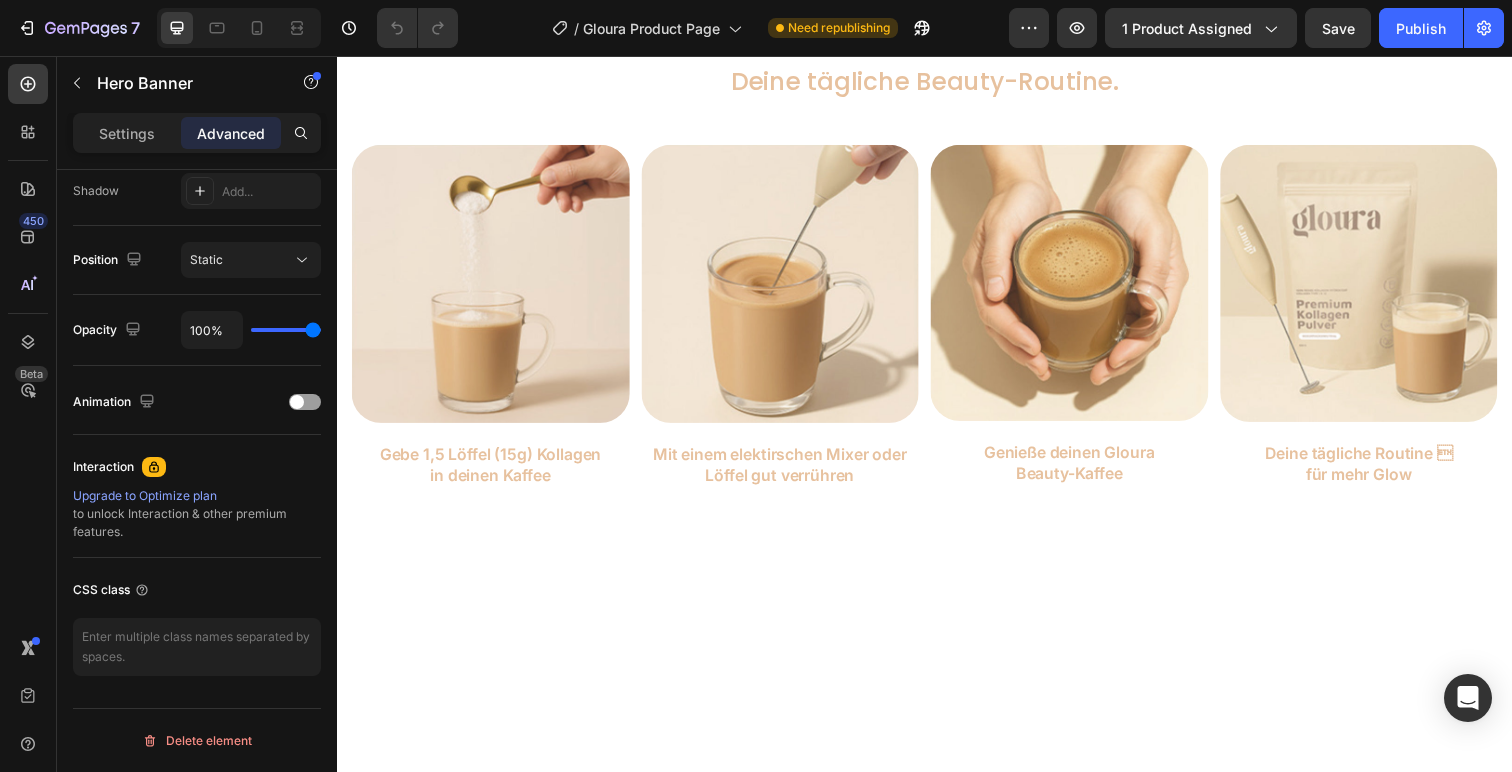 click at bounding box center (937, 874) 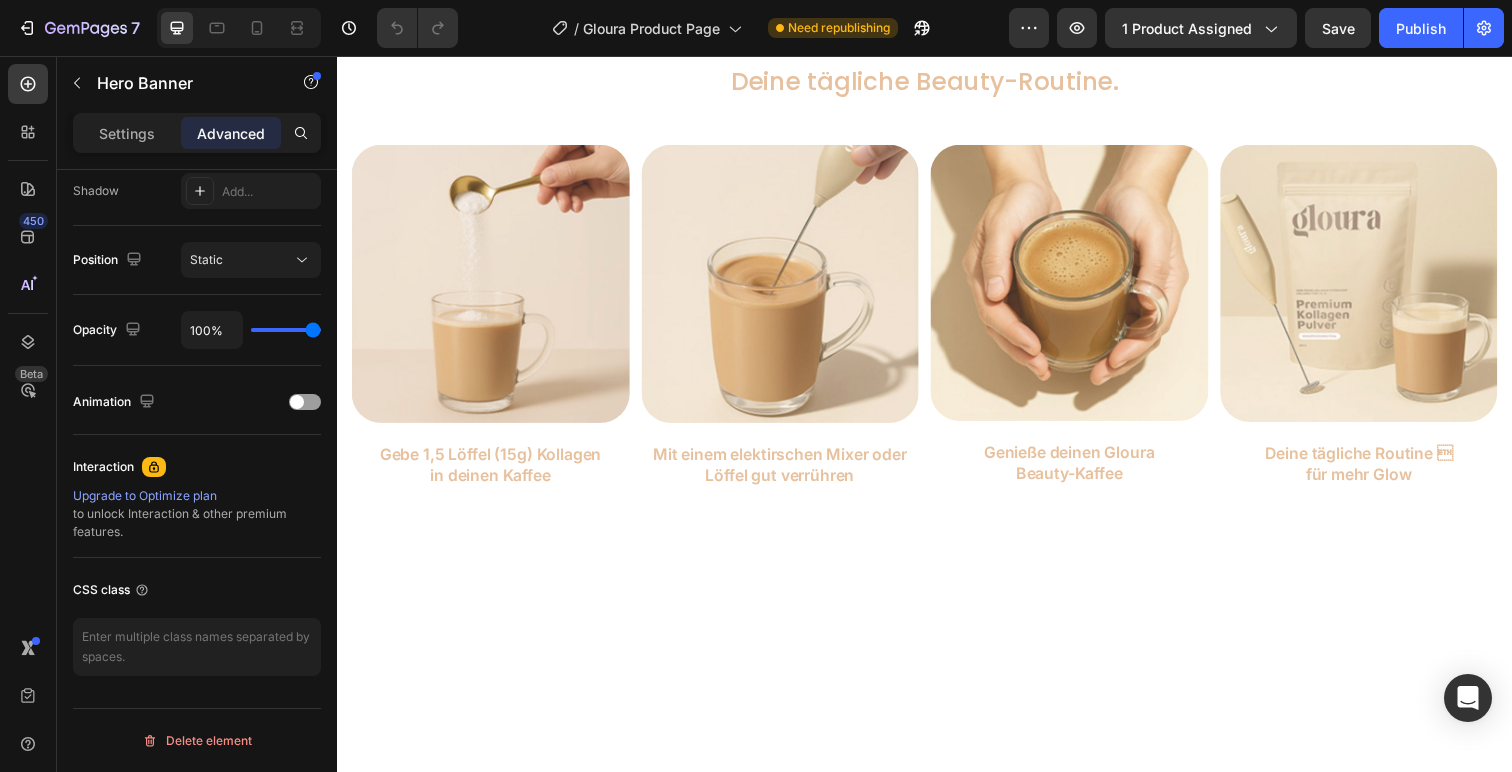 click at bounding box center [937, 874] 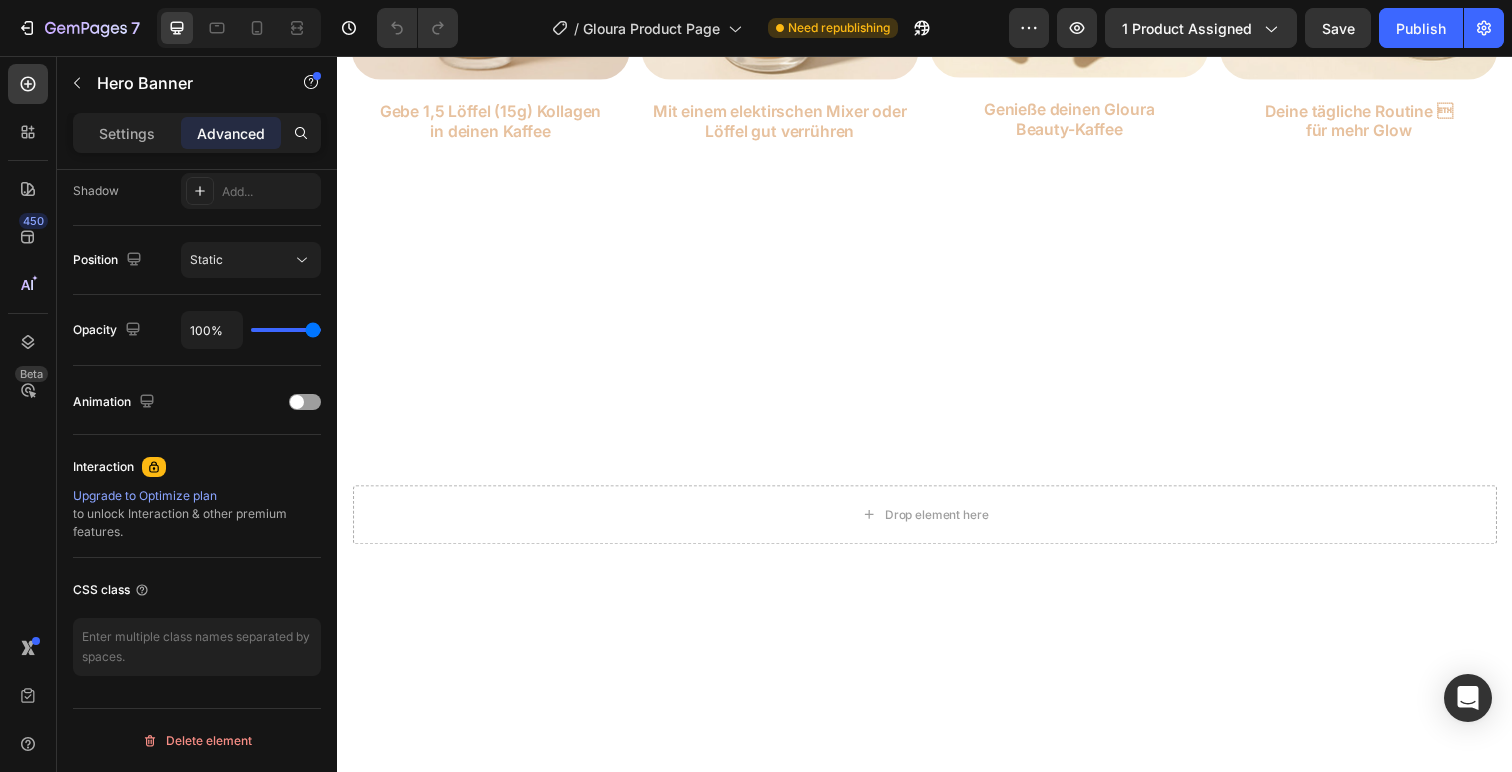 scroll, scrollTop: 2086, scrollLeft: 0, axis: vertical 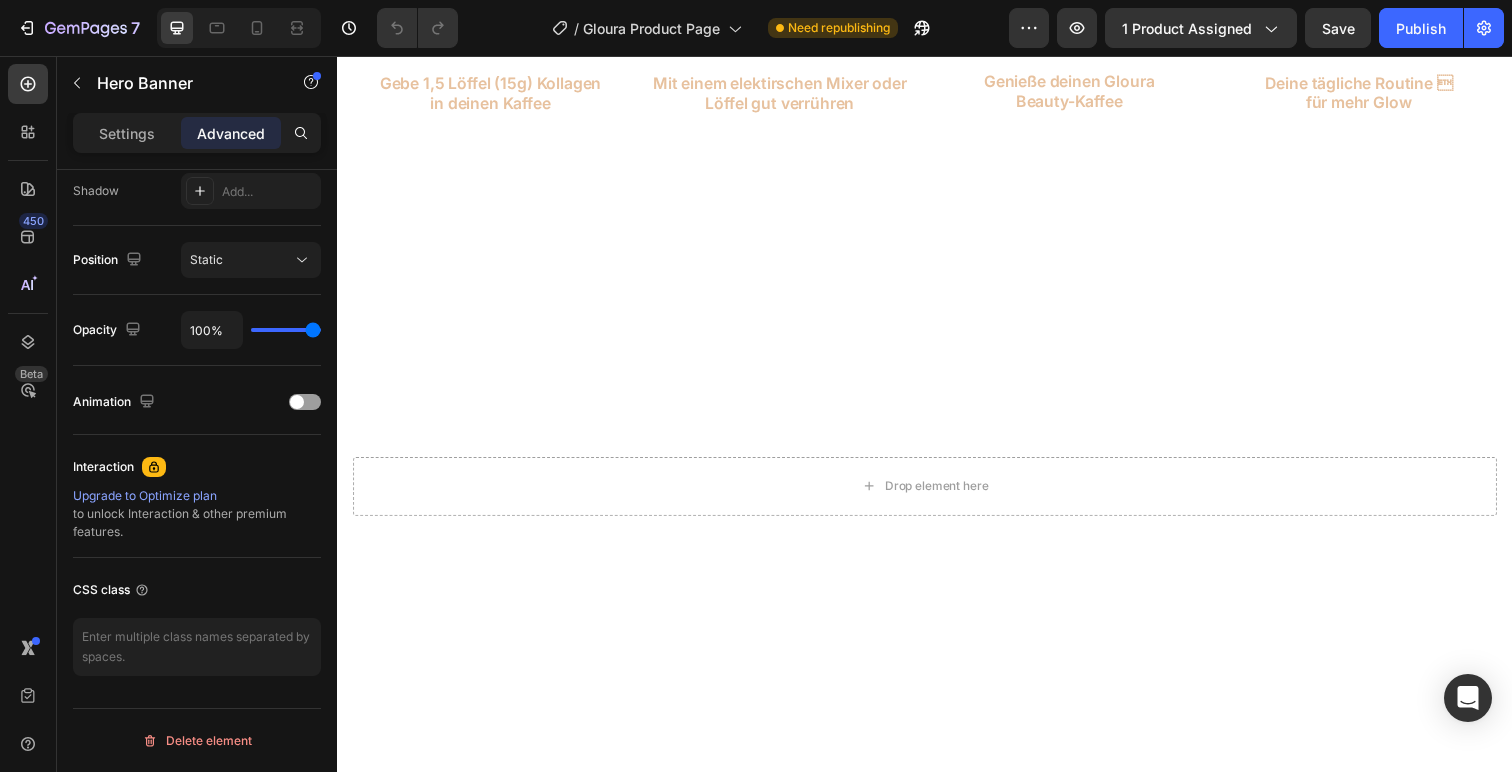 click at bounding box center (937, 495) 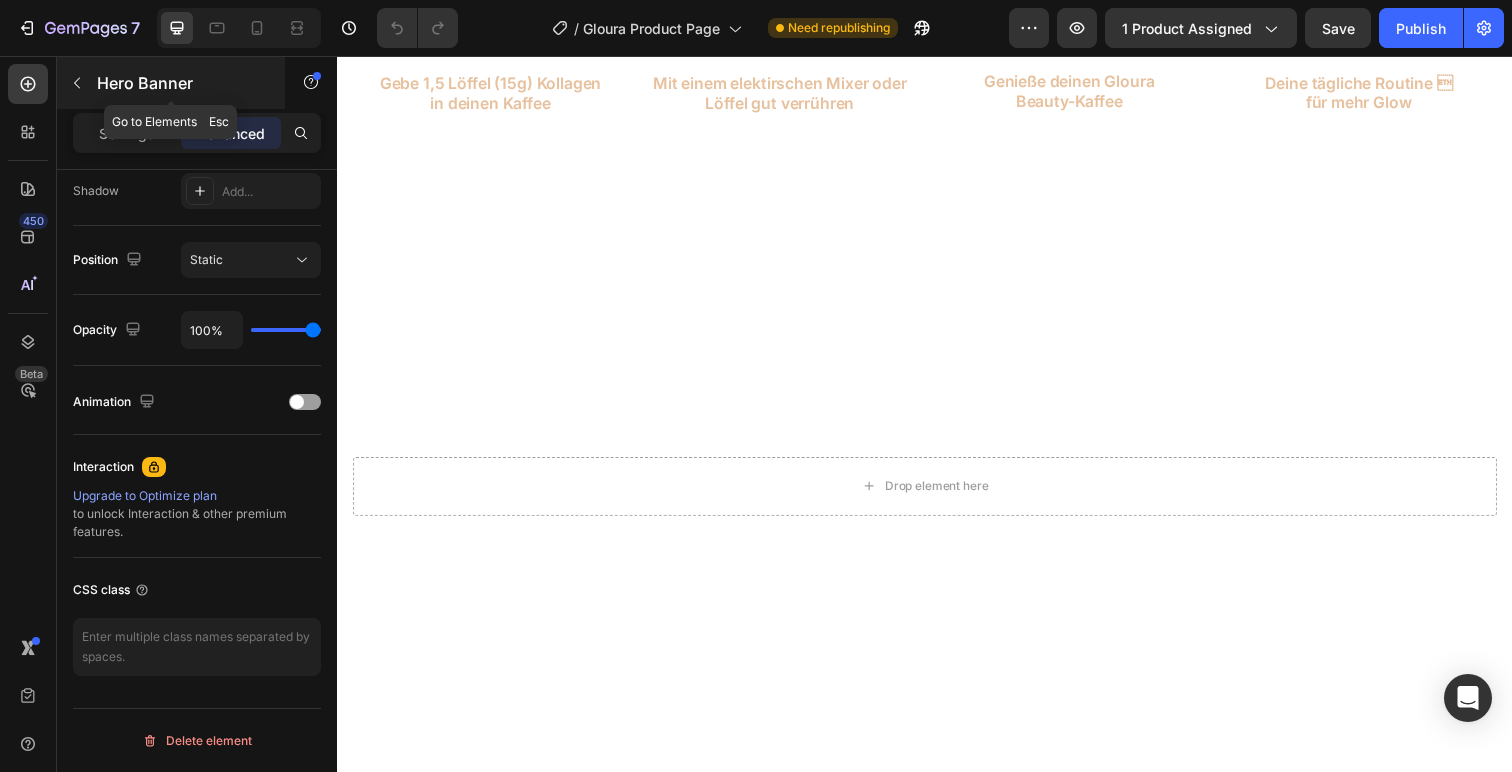 click at bounding box center [77, 83] 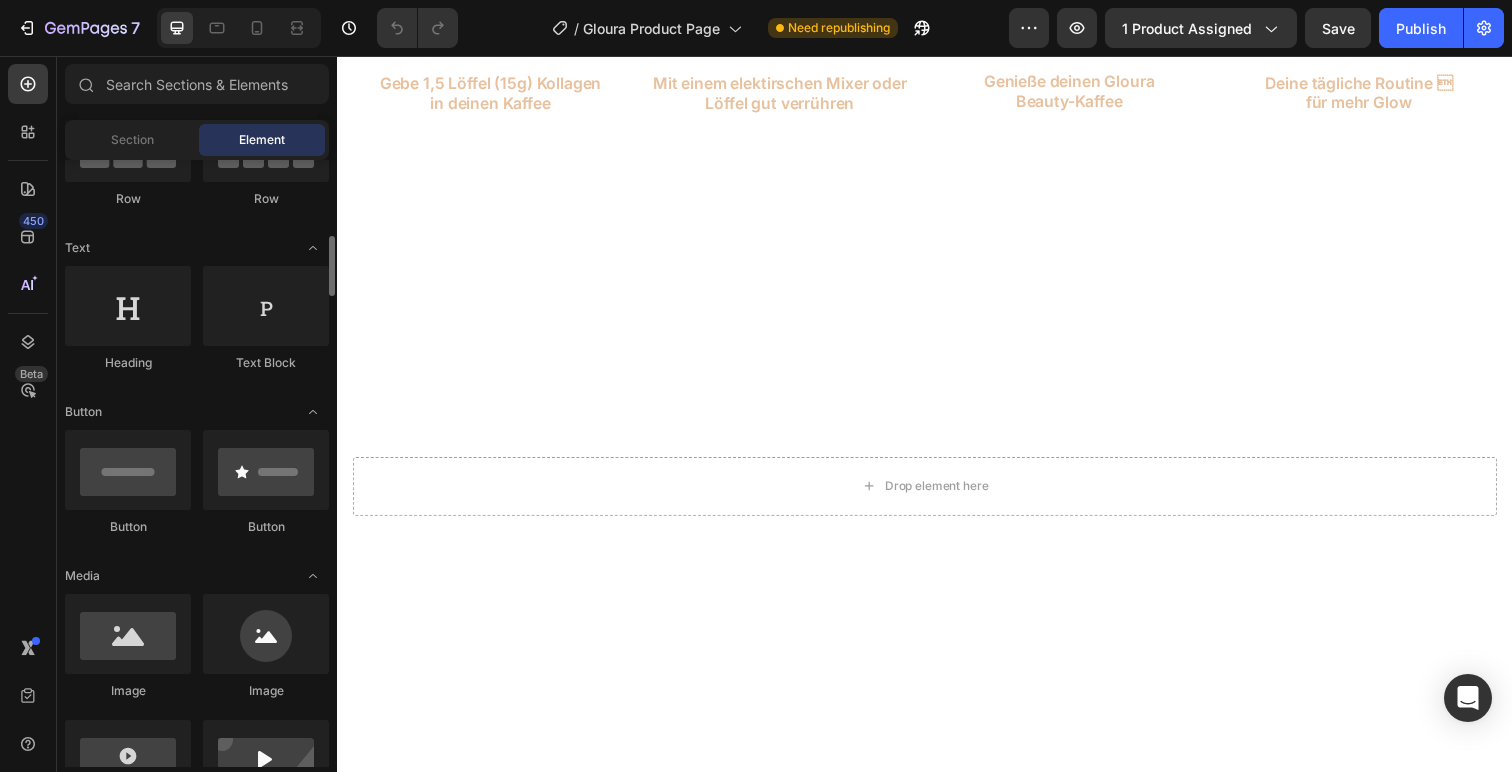 scroll, scrollTop: 413, scrollLeft: 0, axis: vertical 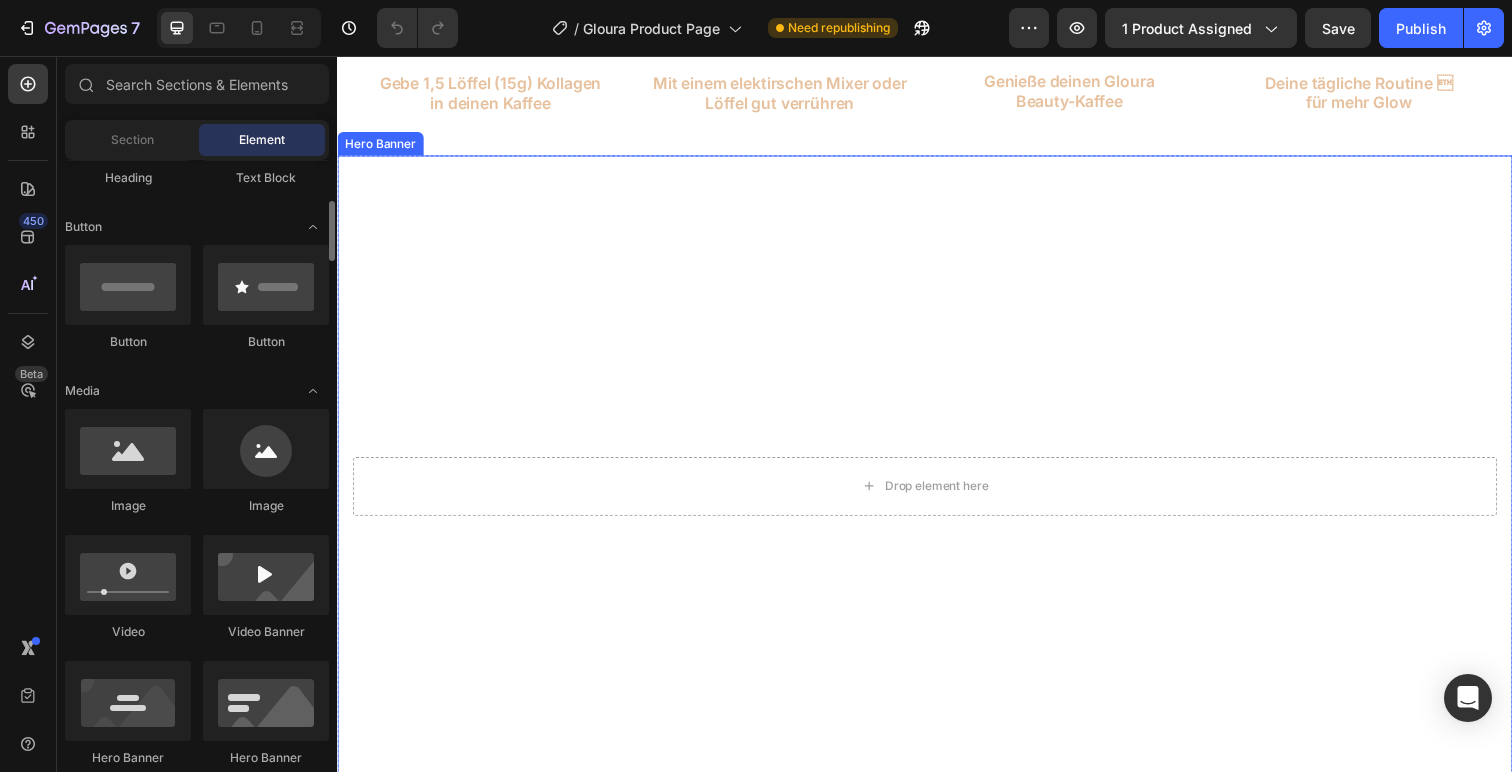 click at bounding box center [937, 495] 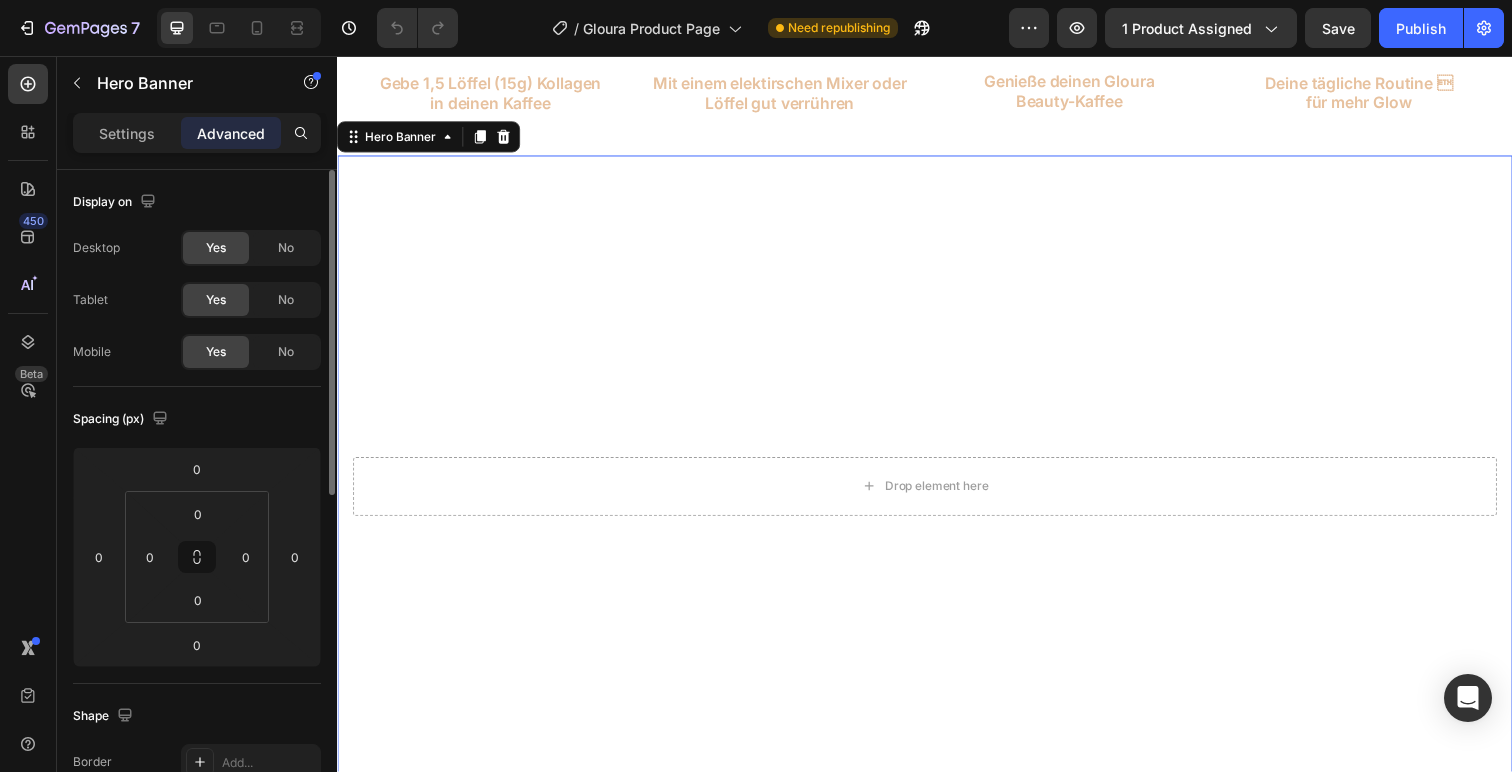 scroll, scrollTop: 11, scrollLeft: 0, axis: vertical 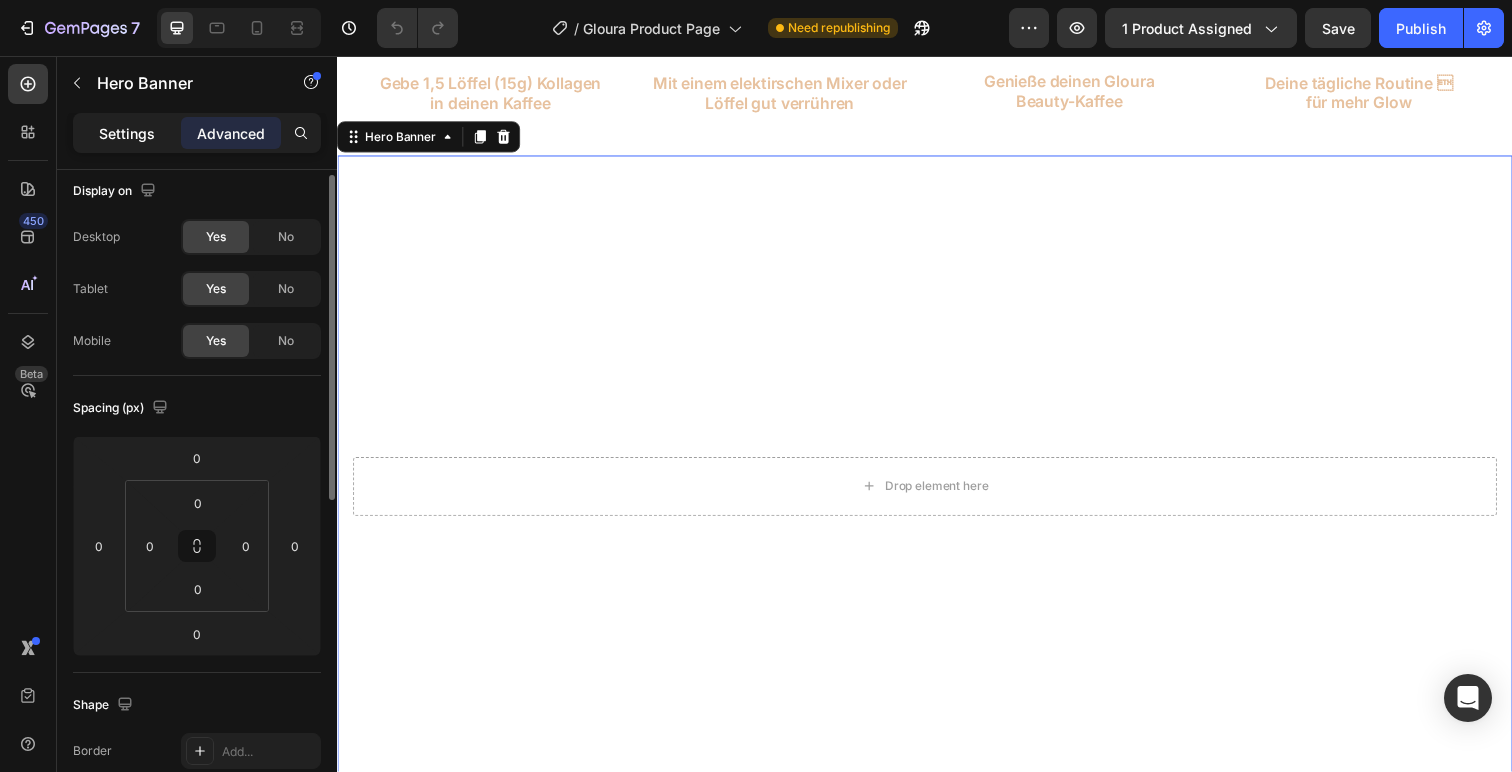 click on "Settings" at bounding box center [127, 133] 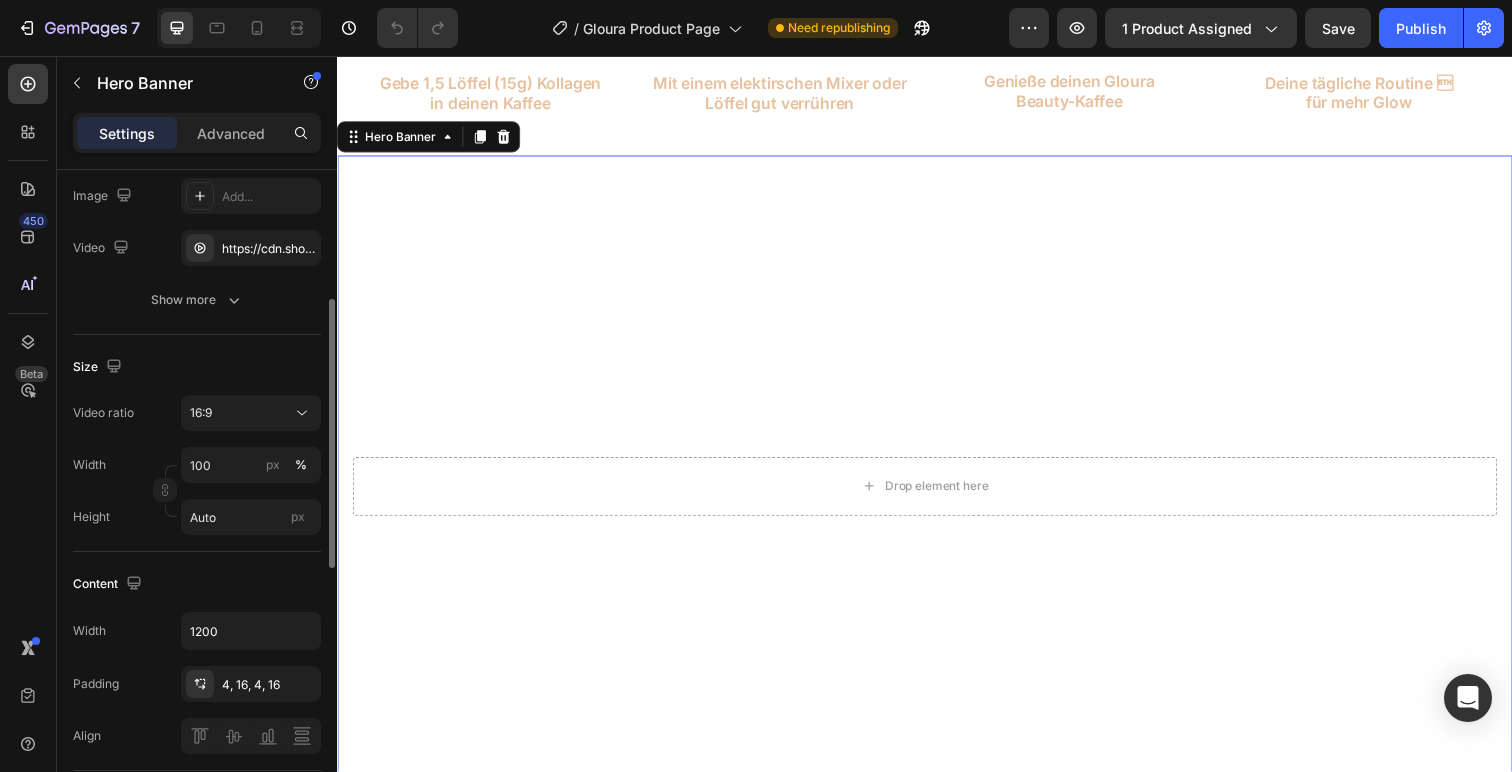 scroll, scrollTop: 295, scrollLeft: 0, axis: vertical 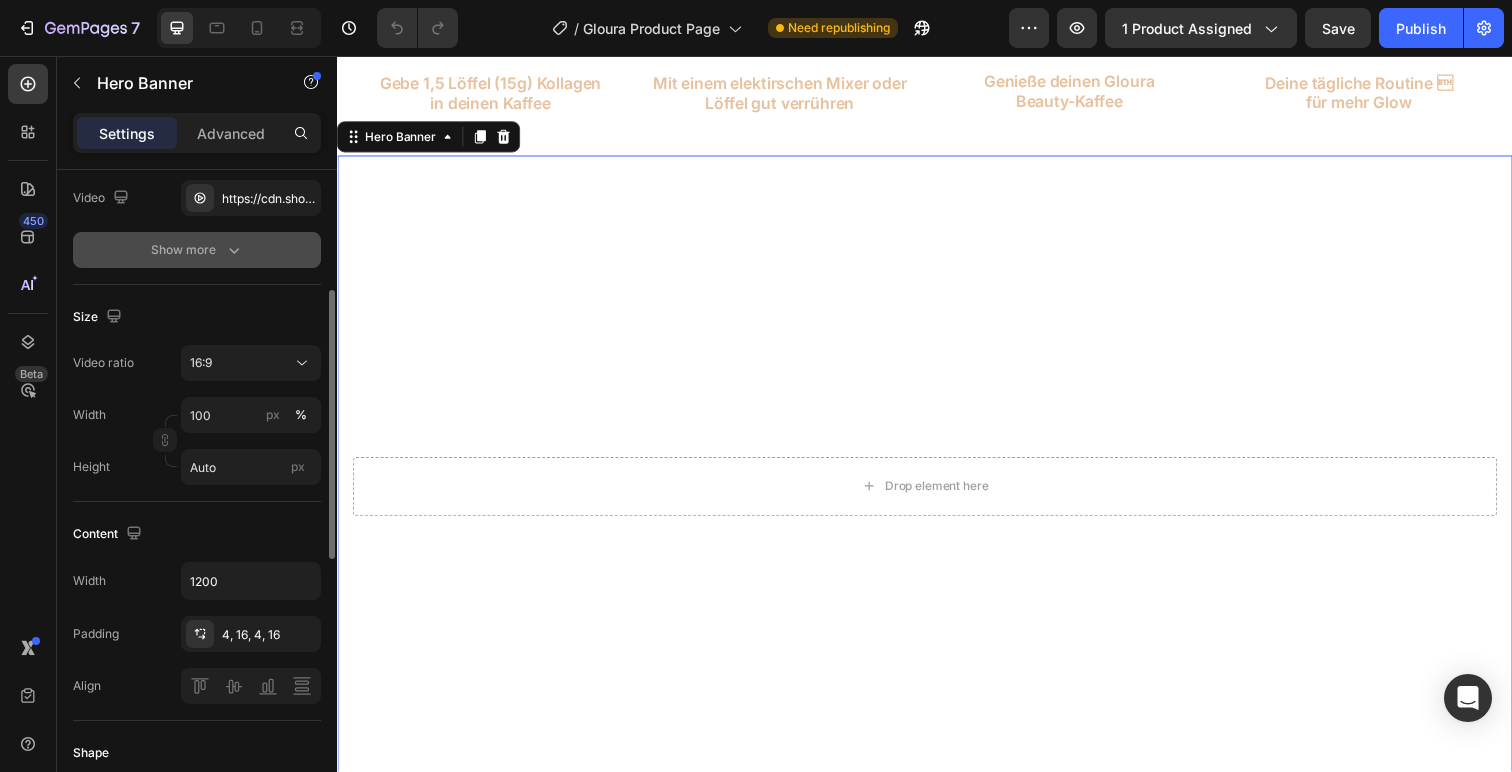 click on "Show more" at bounding box center (197, 250) 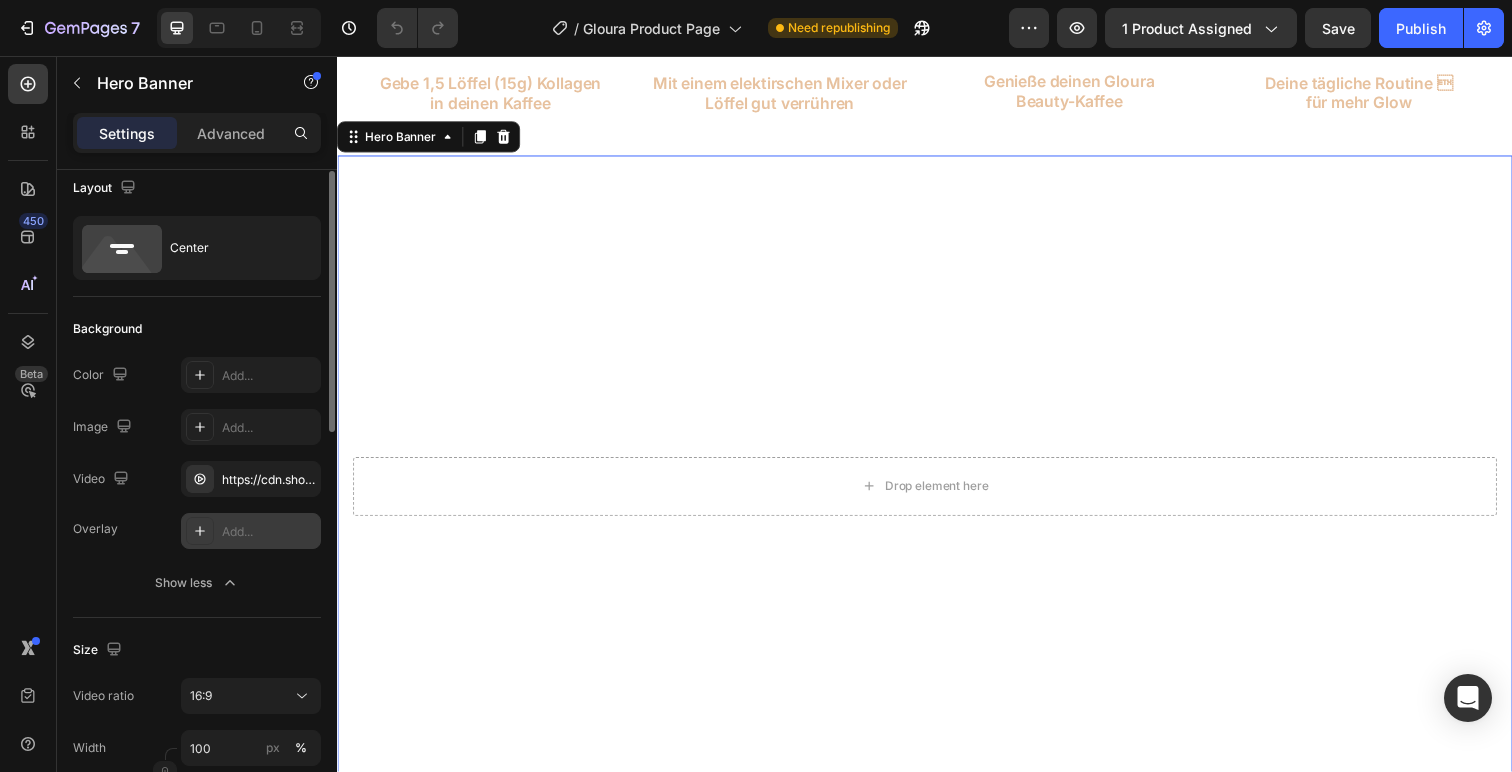 scroll, scrollTop: 10, scrollLeft: 0, axis: vertical 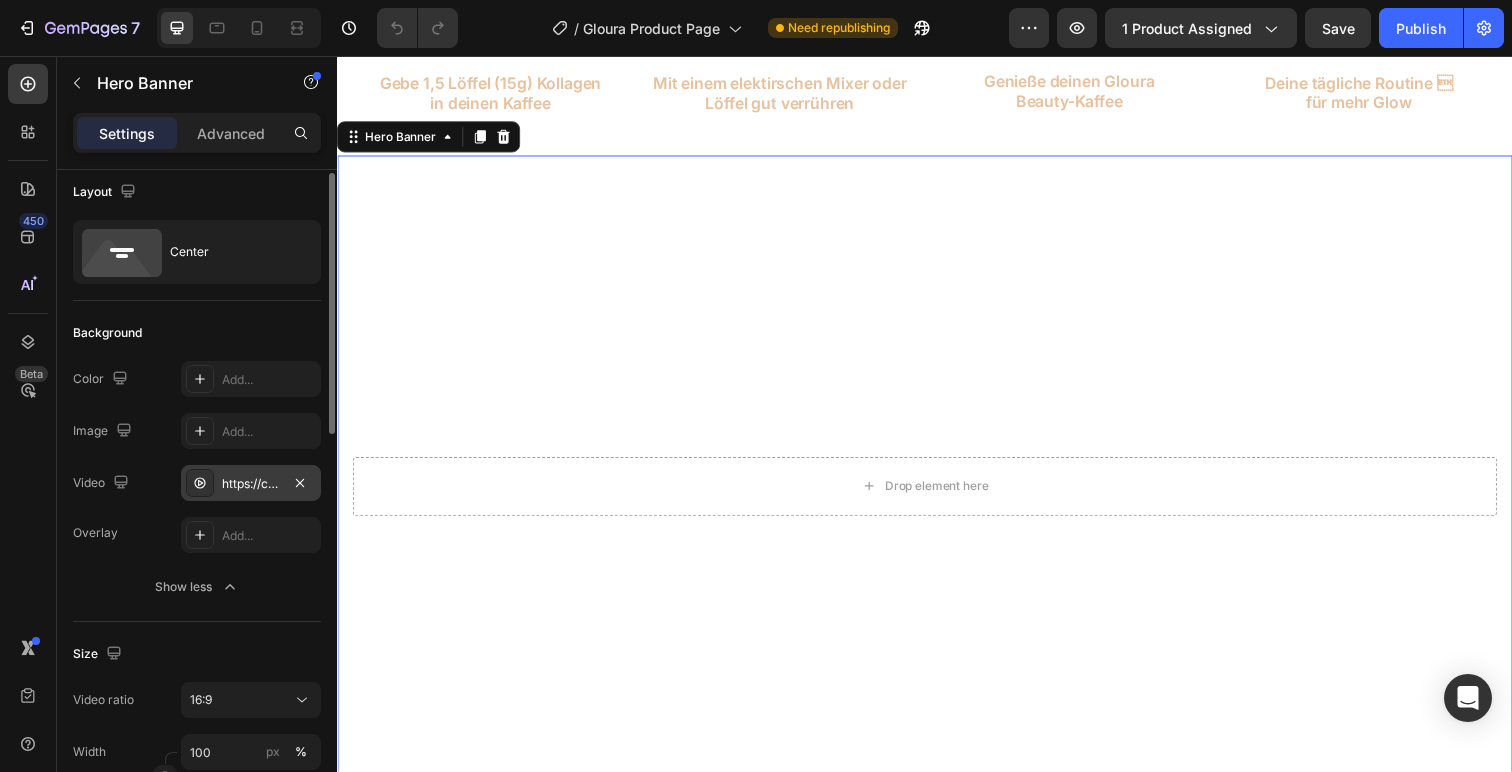 click on "https://cdn.shopify.com/videos/c/o/v/617d9c475ea14b0dbad574391b60c2fc.mov" at bounding box center (251, 484) 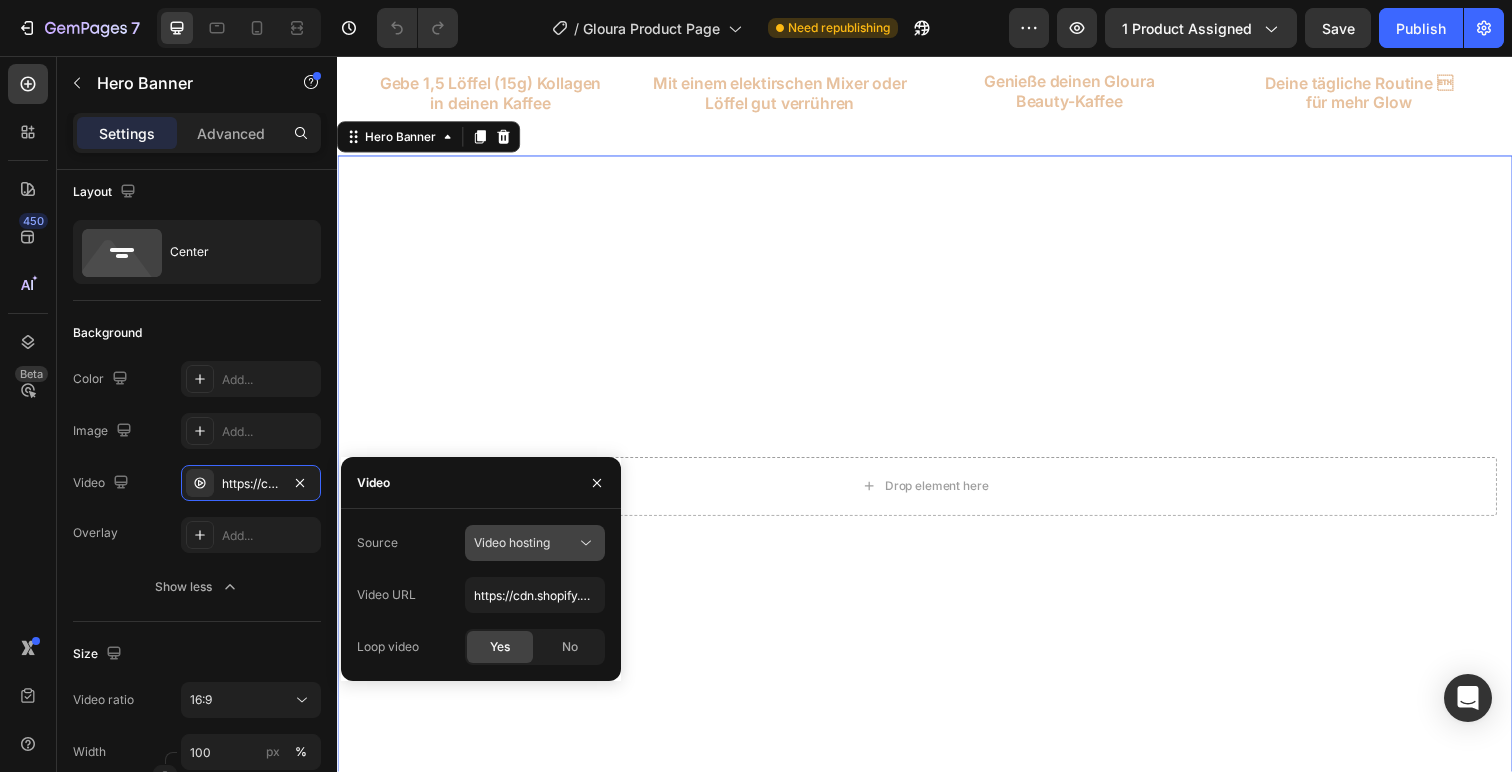 click on "Video hosting" at bounding box center [525, 543] 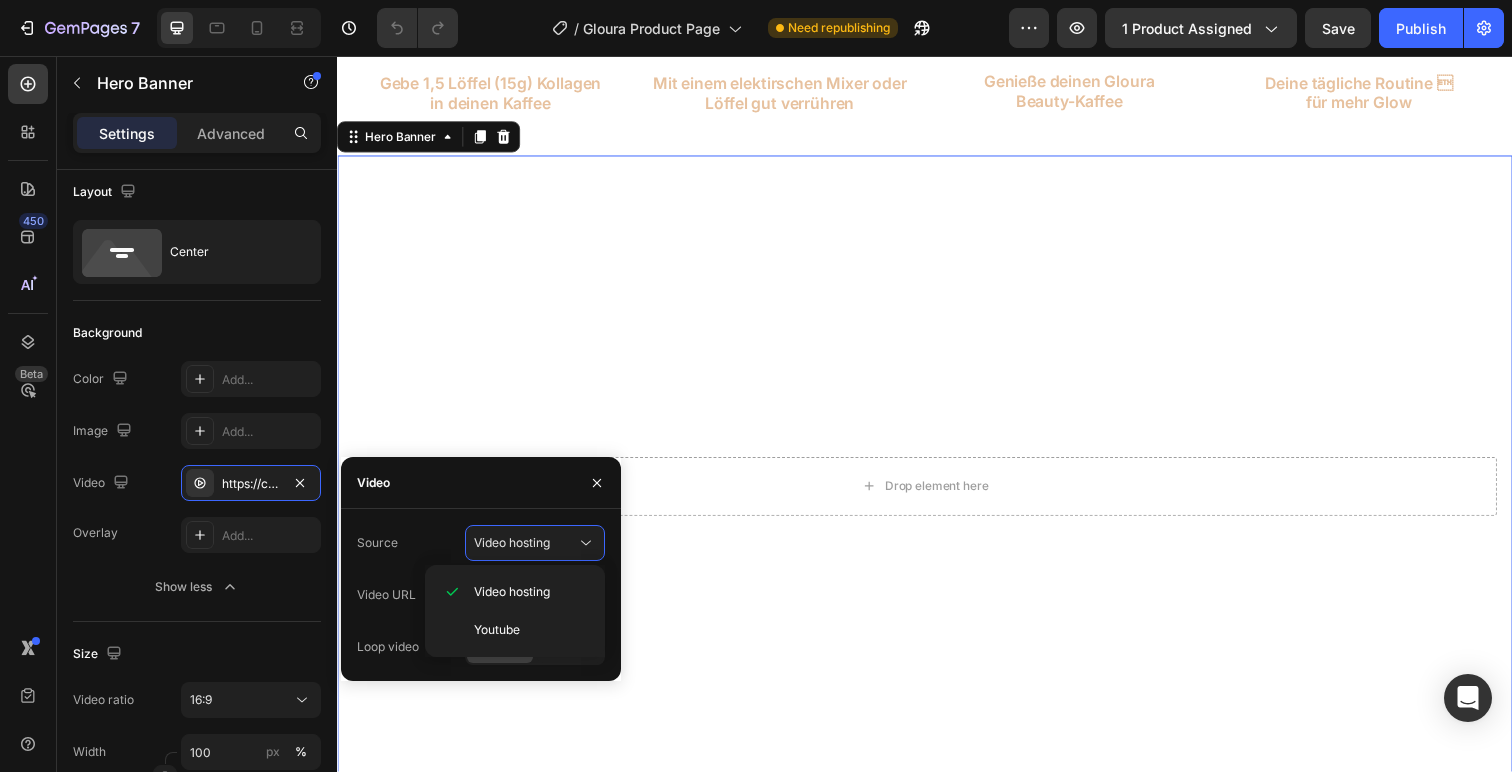 click on "Video" at bounding box center [481, 483] 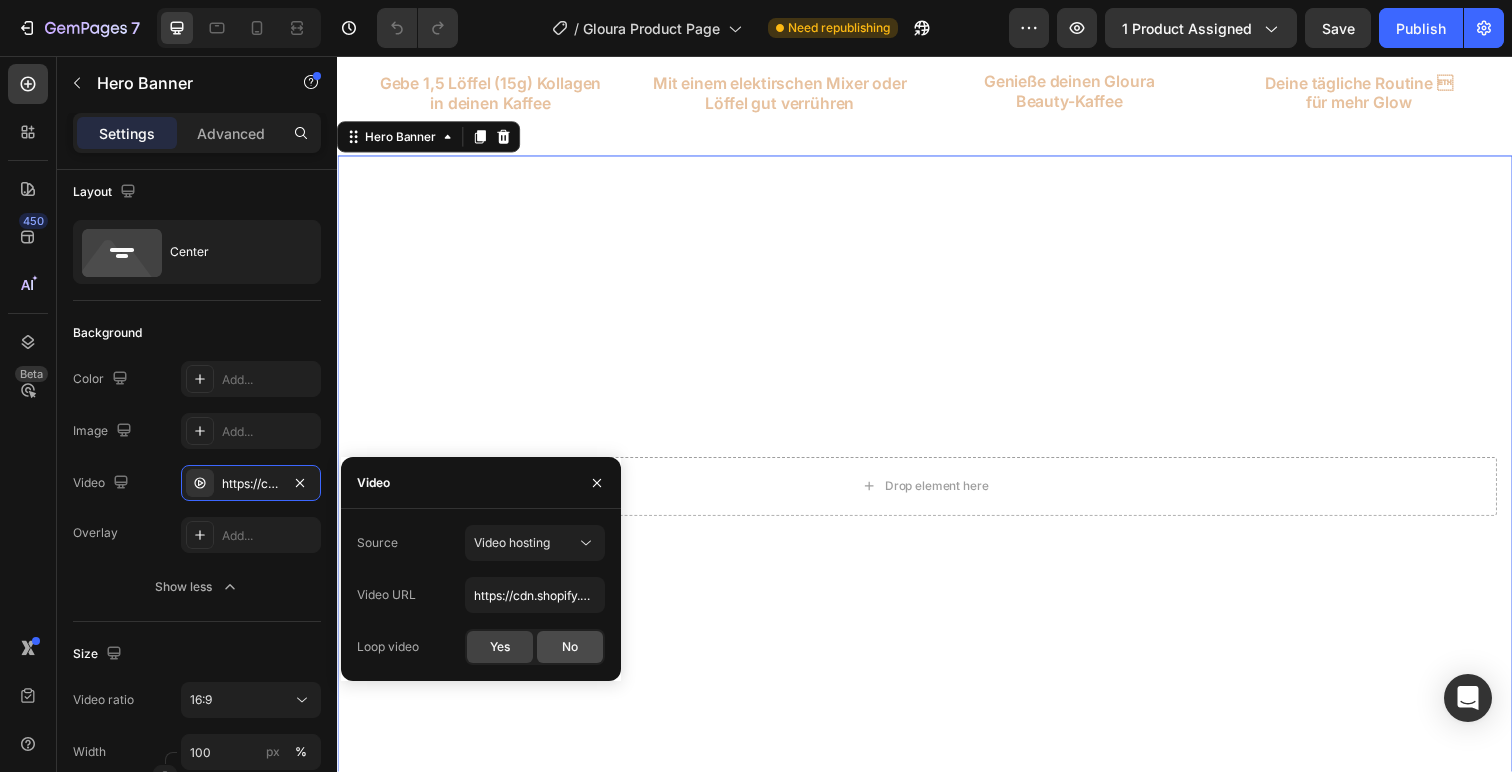 click on "No" 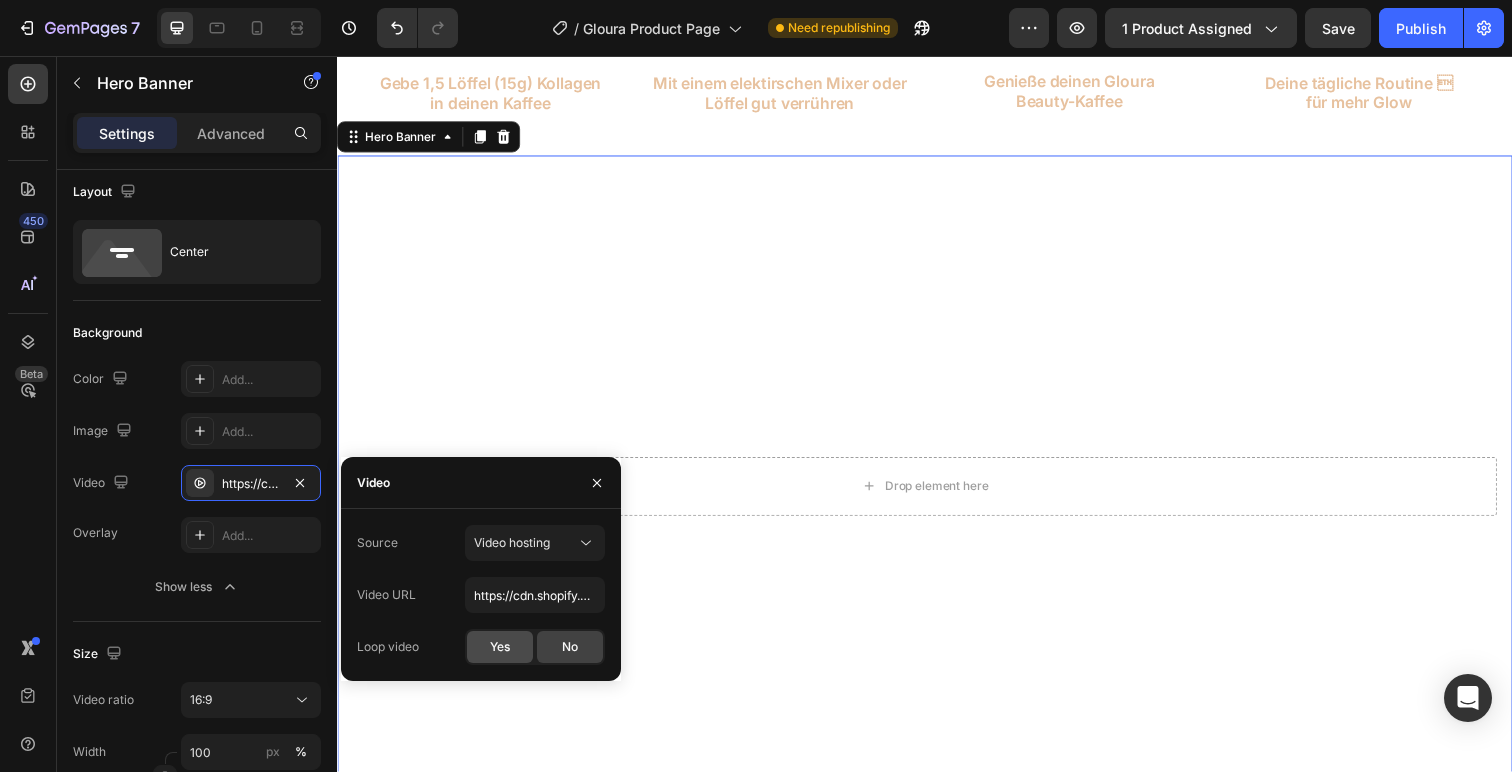 click on "Yes" 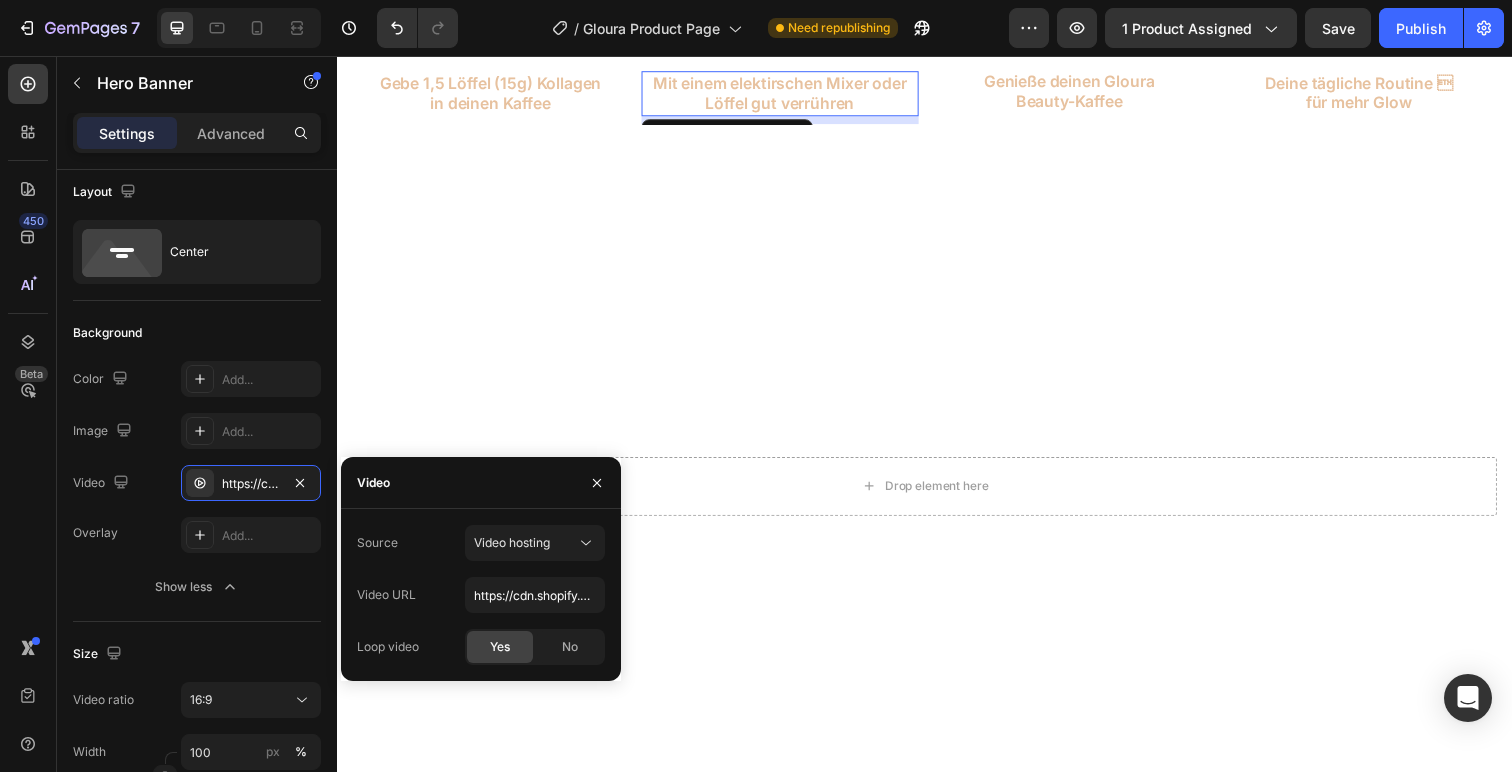 click on "Mit einem elektirschen Mixer oder Löffel gut verrühren Text Block   0" at bounding box center (790, 95) 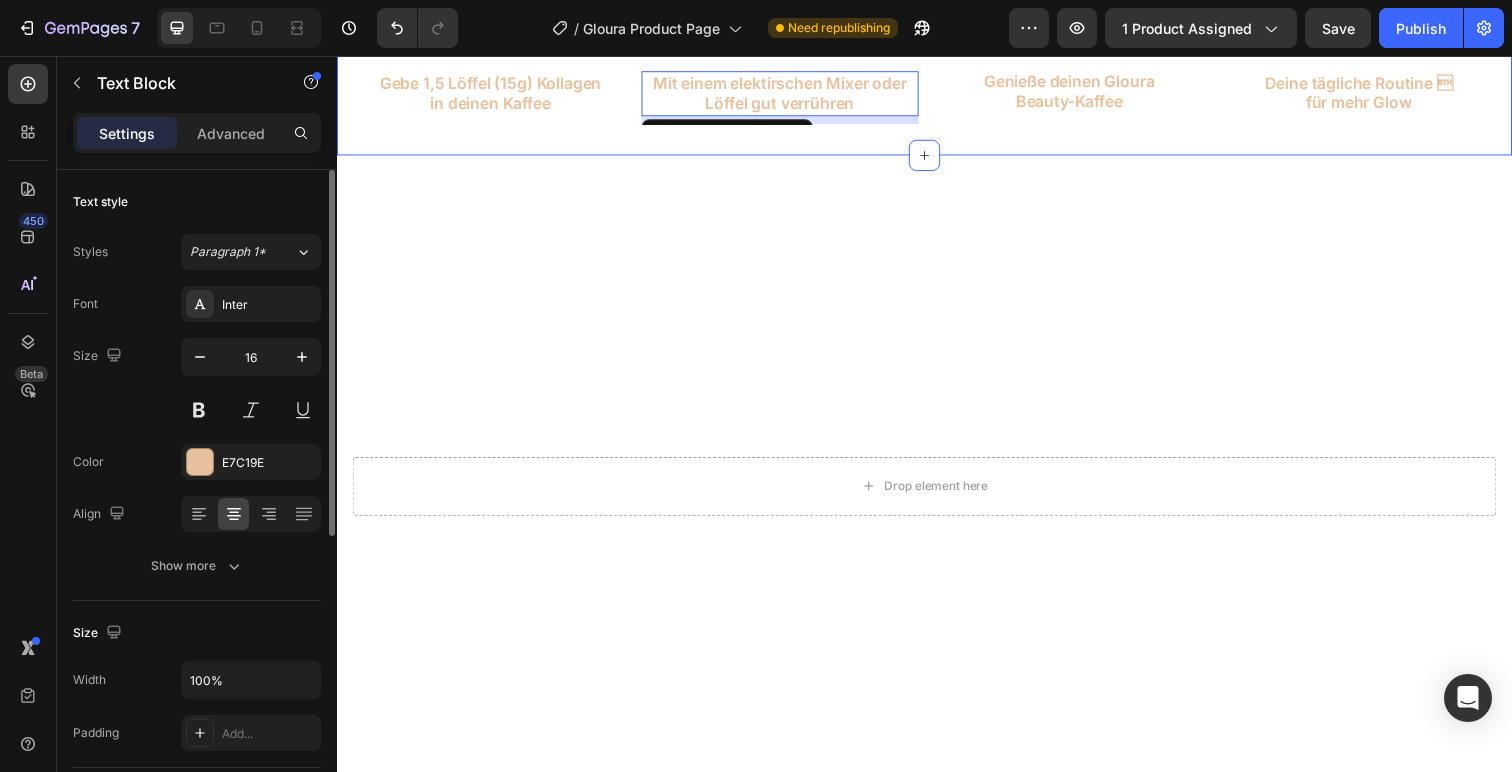 click on "Image Gebe 1,5 Löffel (15g) Kollagen  in deinen Kaffee Text Block Image Mit einem elektirschen Mixer oder Löffel gut verrühren Text Block   8 Image Genieße deinen Gloura   Beauty-Kaffee Text Block Image Deine tägliche Routine  für mehr Glow Text Block Carousel" at bounding box center [937, -44] 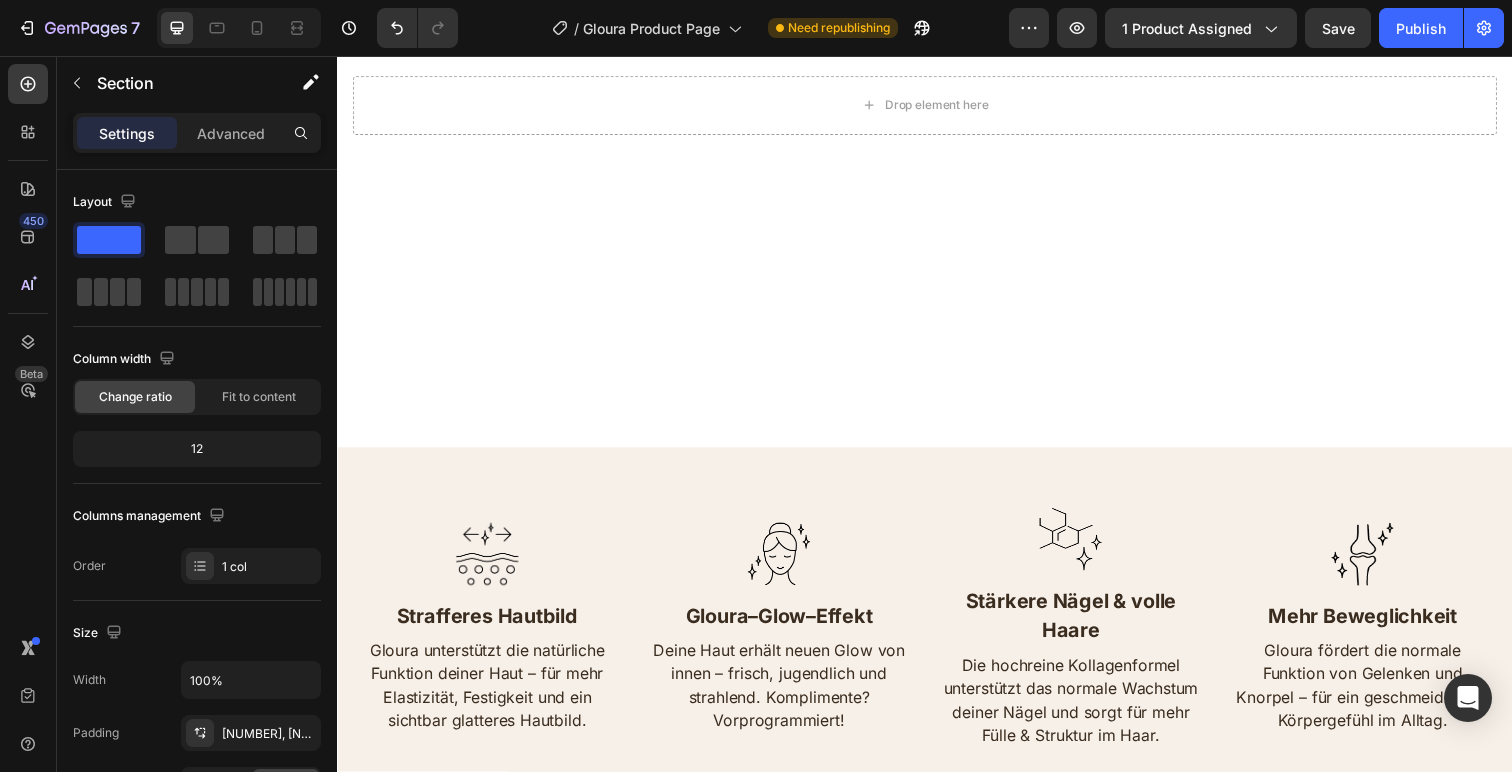 scroll, scrollTop: 2464, scrollLeft: 0, axis: vertical 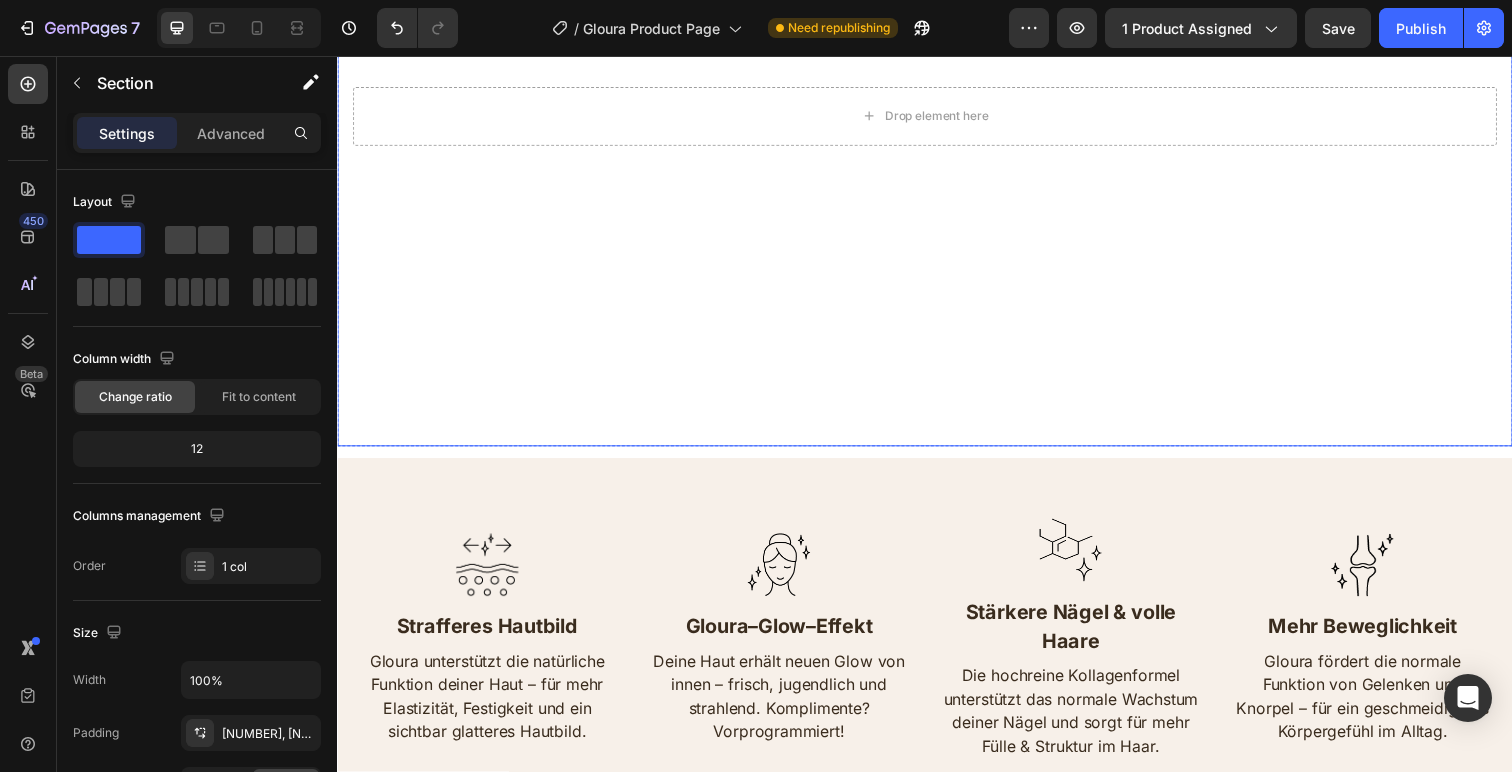 click at bounding box center (937, 117) 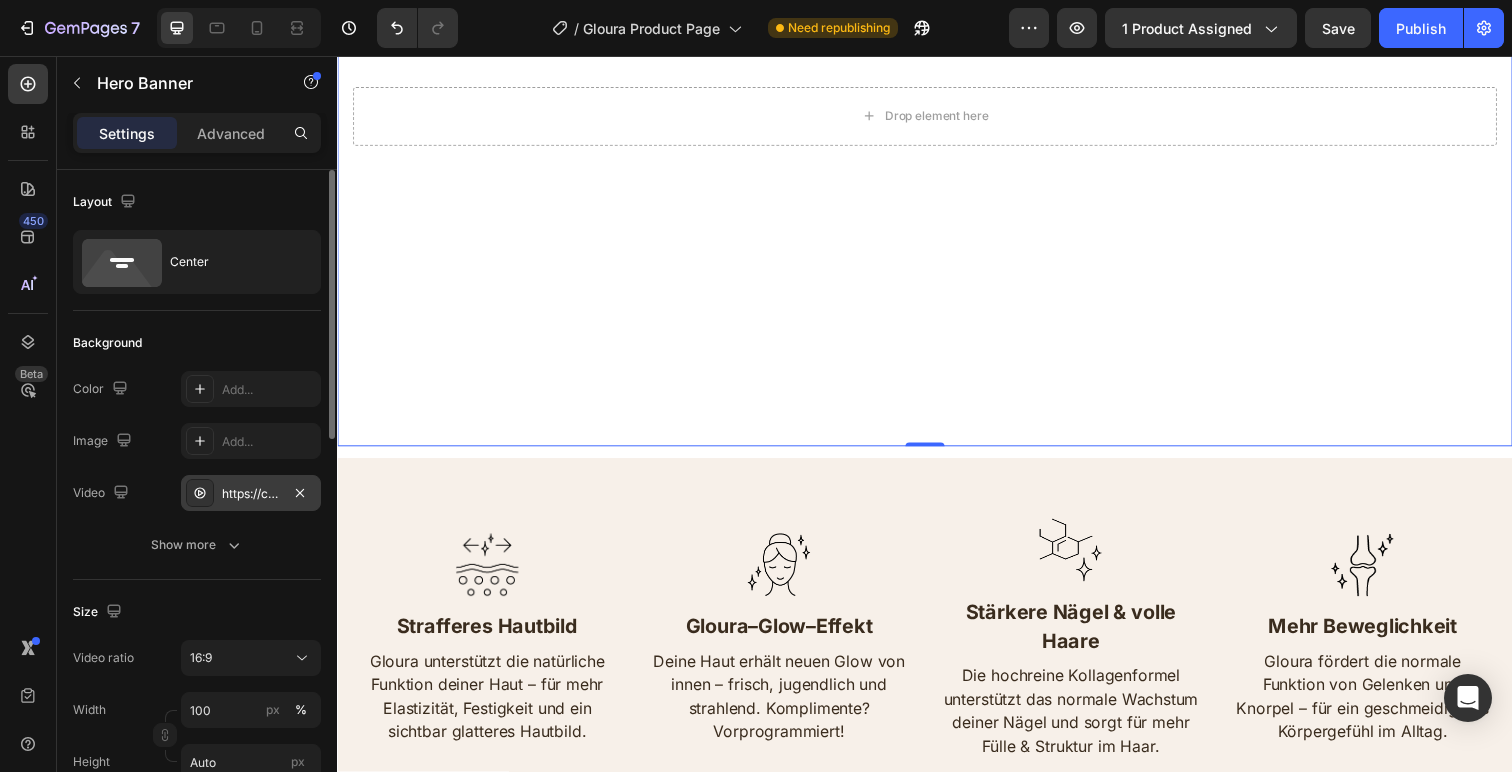 click on "https://cdn.shopify.com/videos/c/o/v/617d9c475ea14b0dbad574391b60c2fc.mov" at bounding box center (251, 494) 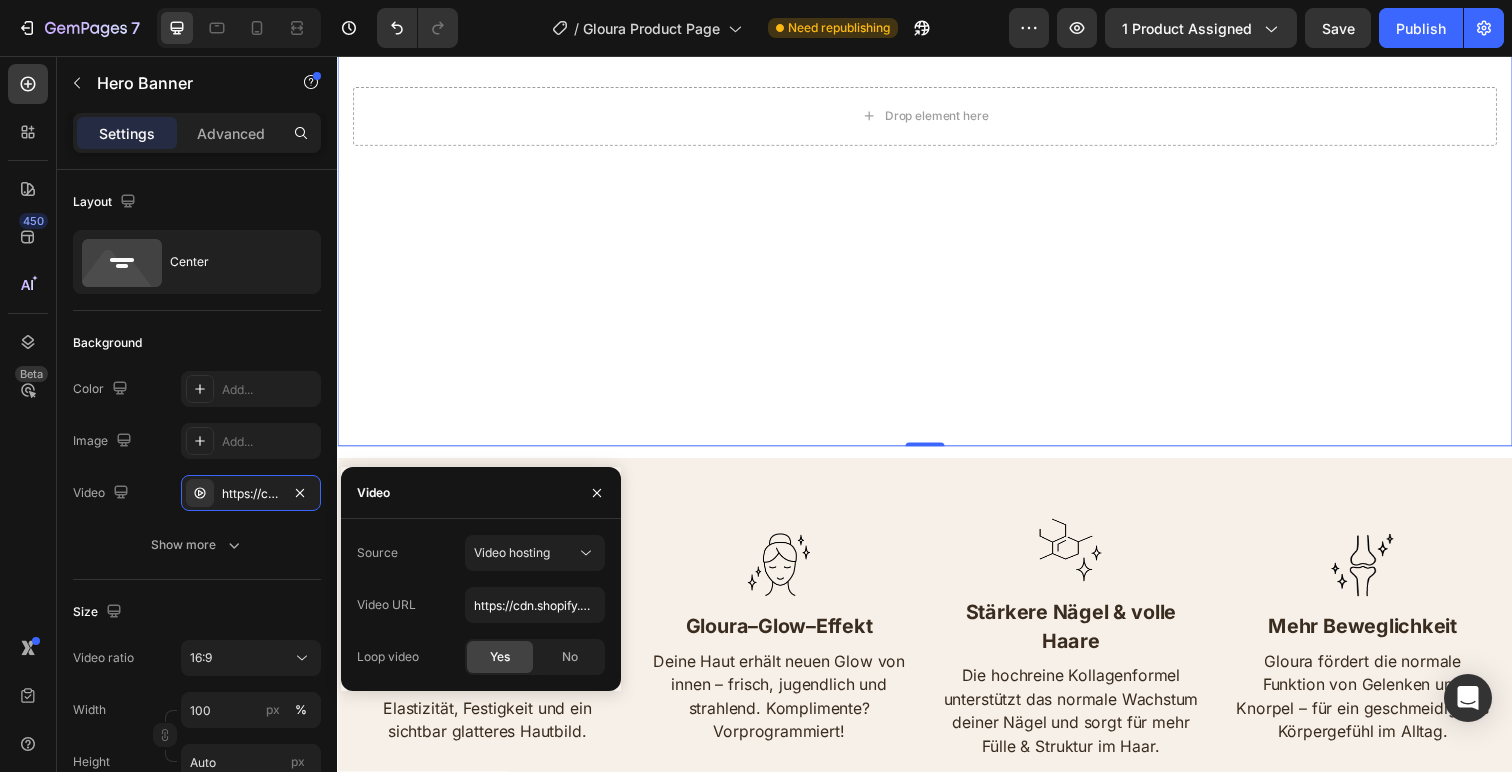 click on "Yes" 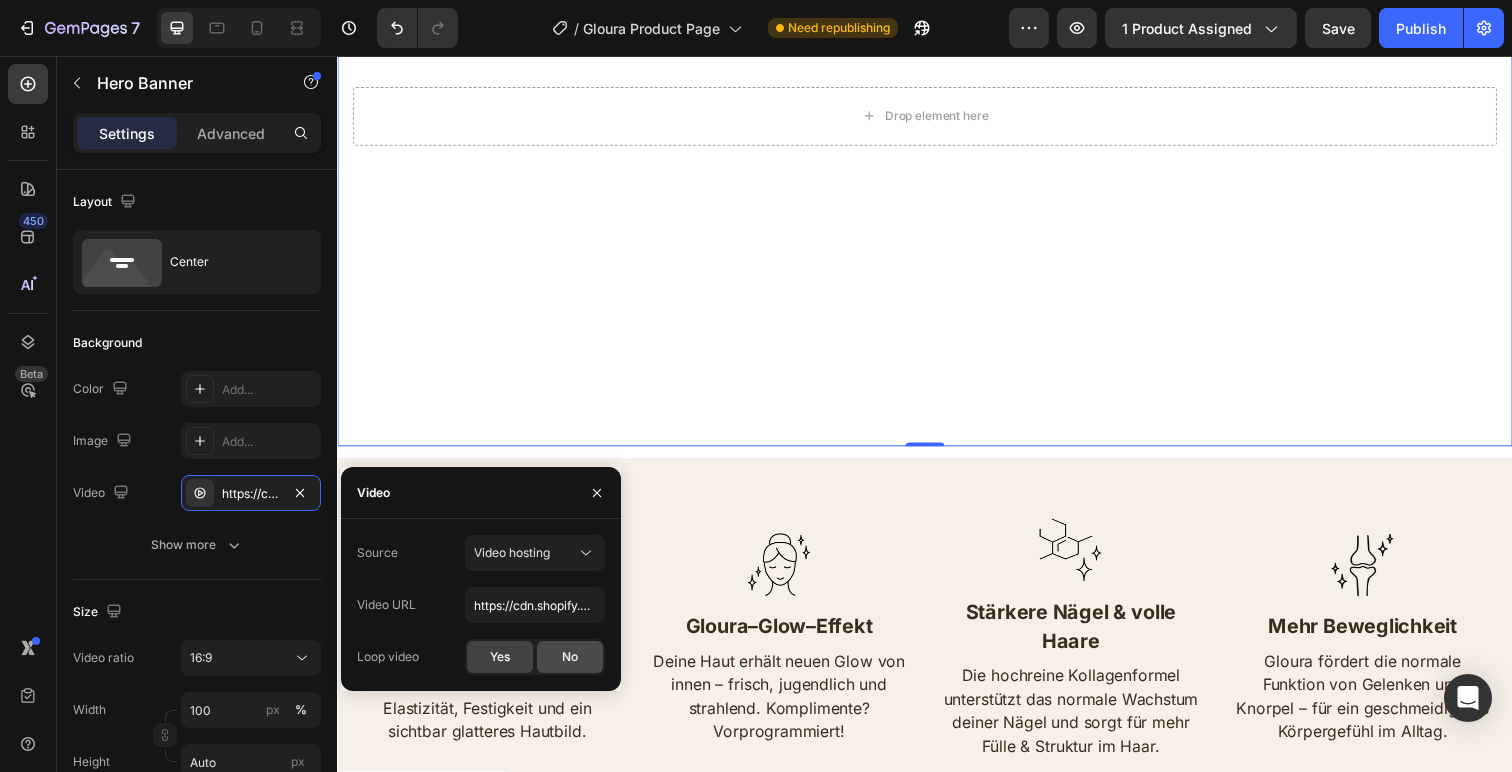 click on "No" 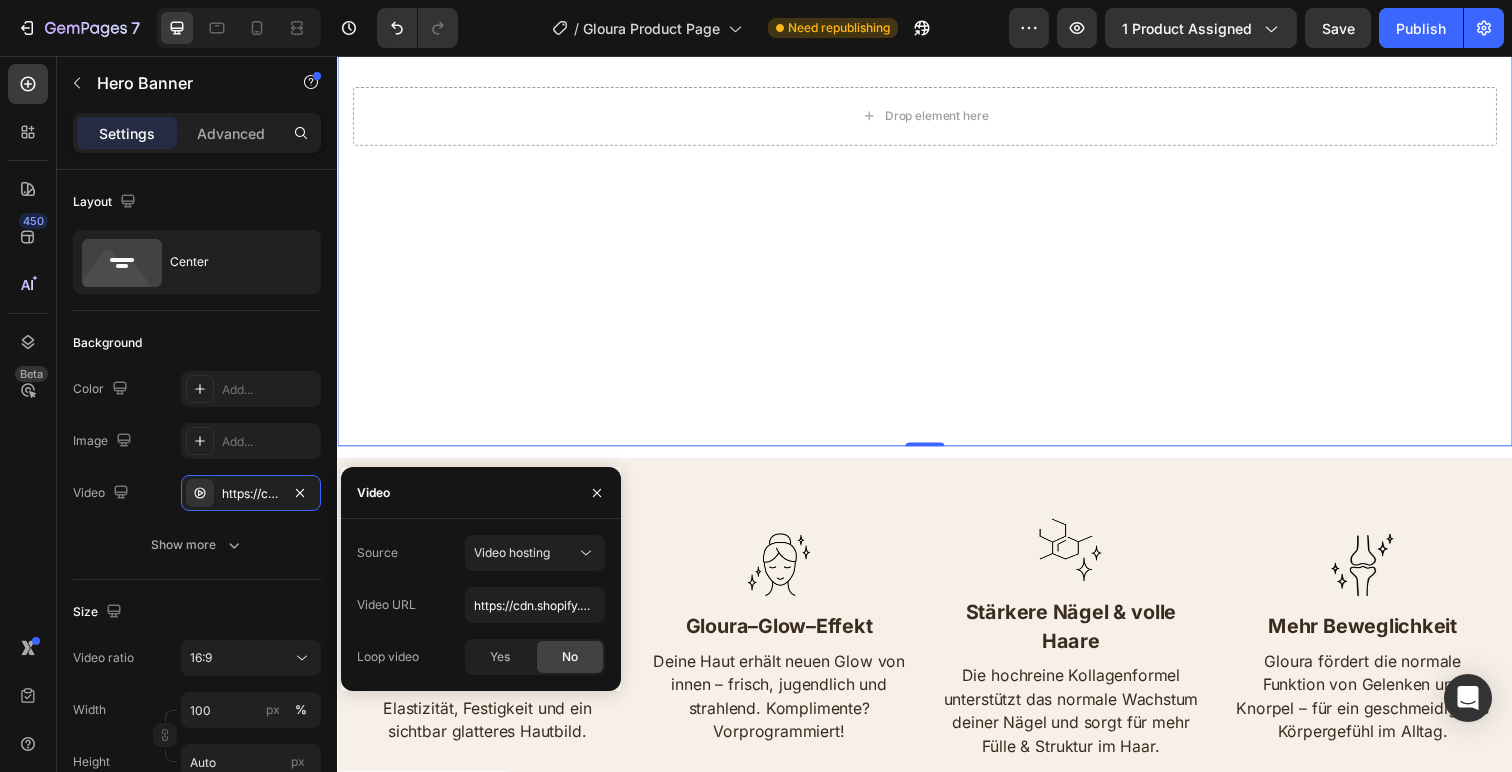 click at bounding box center (937, 117) 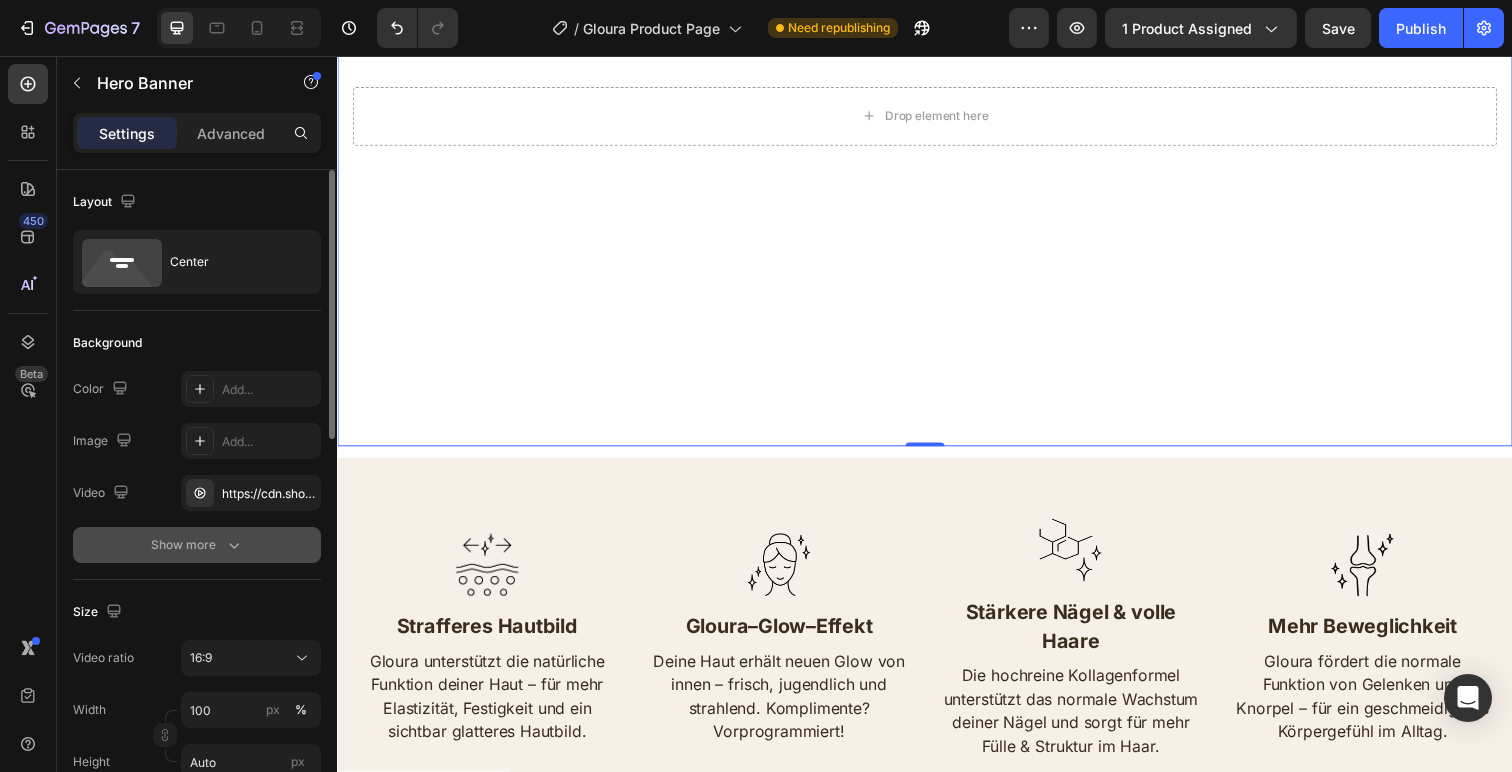 click on "Show more" at bounding box center [197, 545] 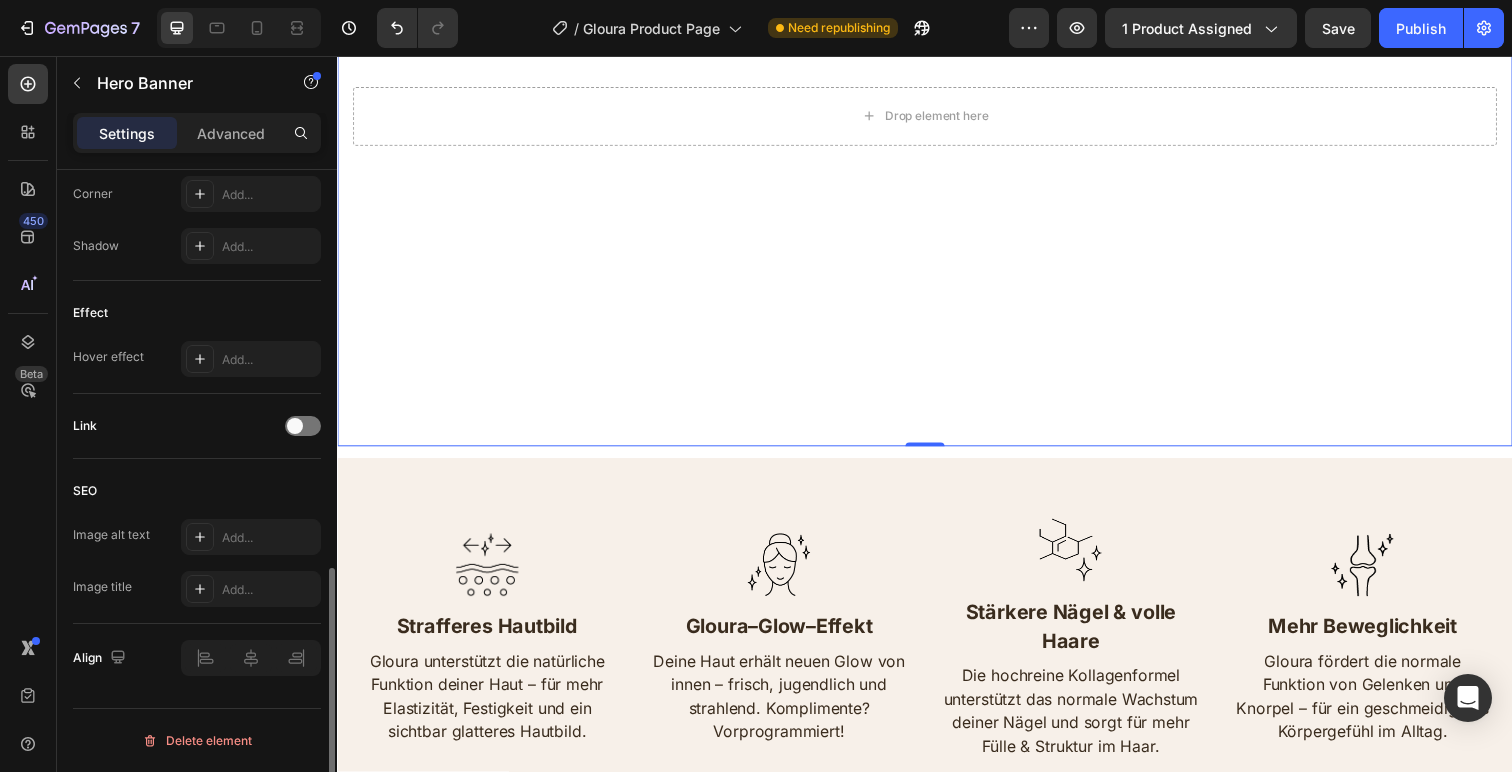 scroll, scrollTop: 0, scrollLeft: 0, axis: both 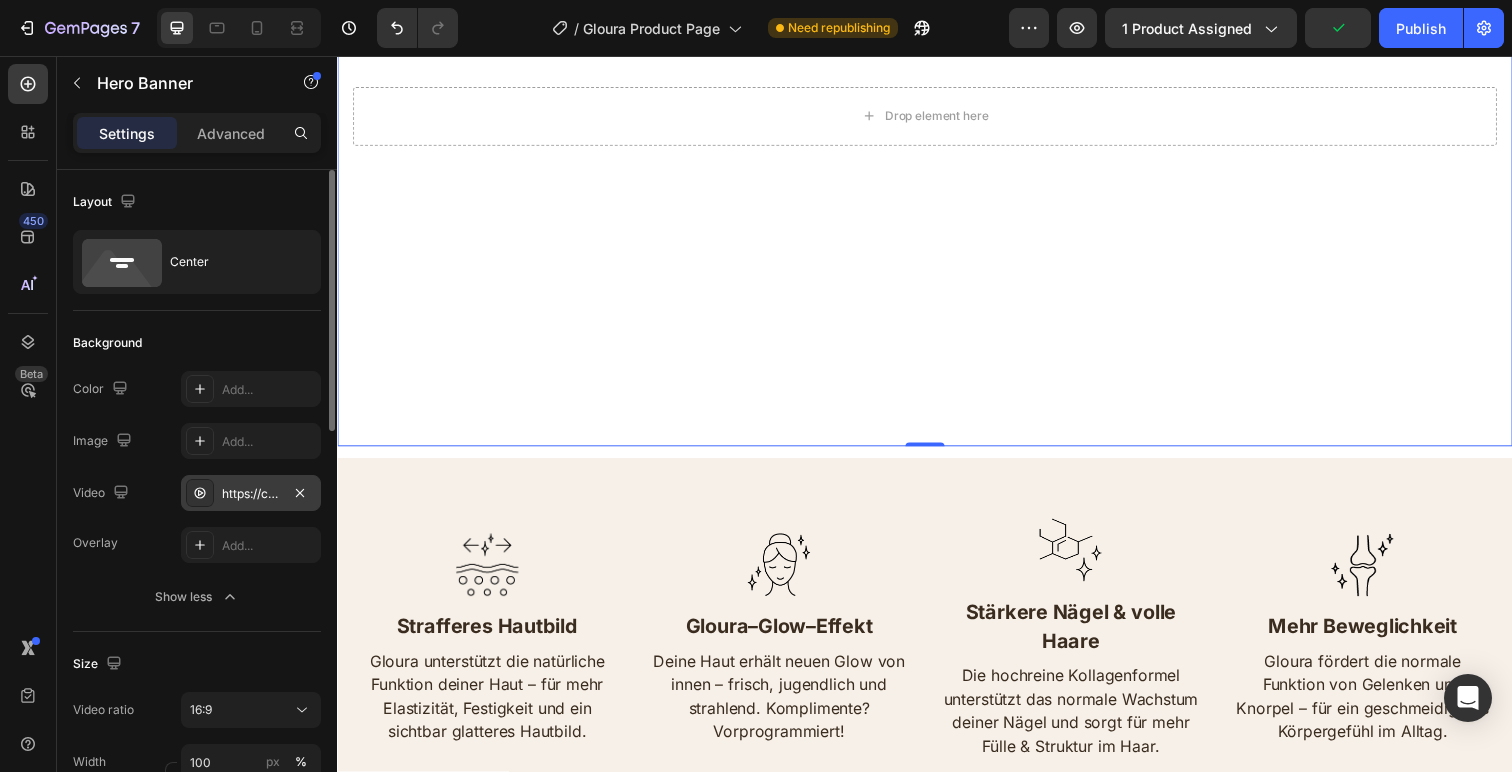 click on "https://cdn.shopify.com/videos/c/o/v/617d9c475ea14b0dbad574391b60c2fc.mov" at bounding box center (251, 493) 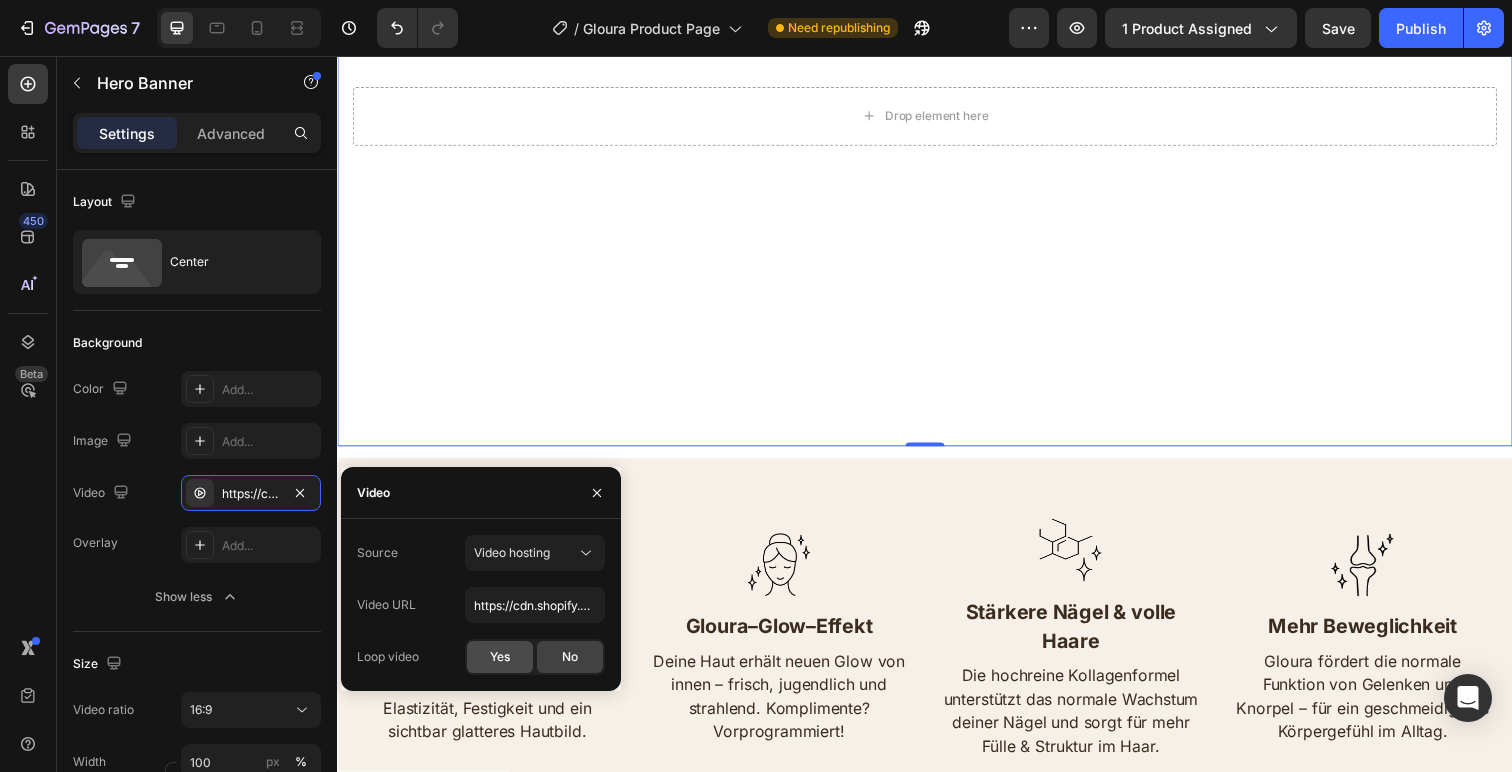click on "Yes" 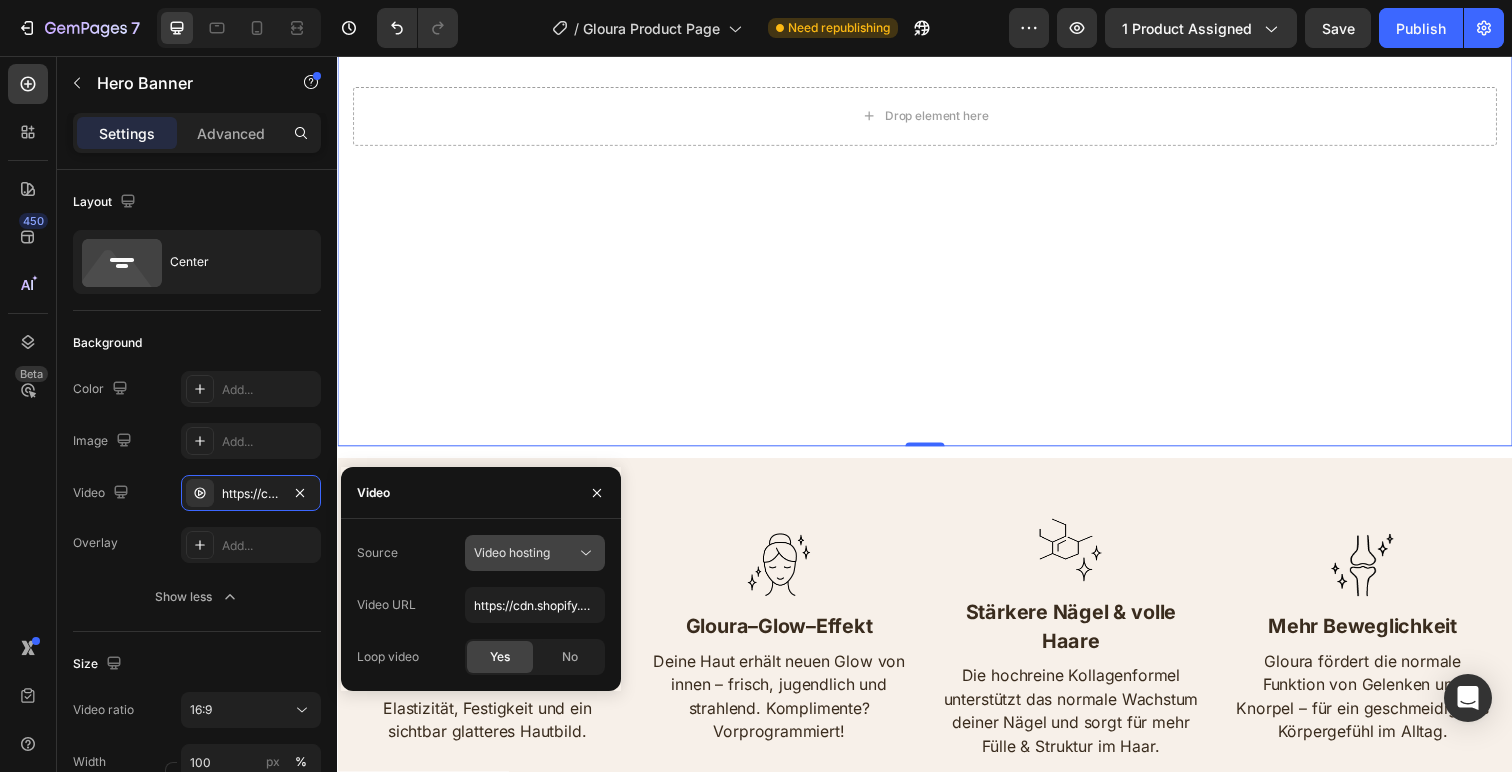 click on "Video hosting" at bounding box center (525, 553) 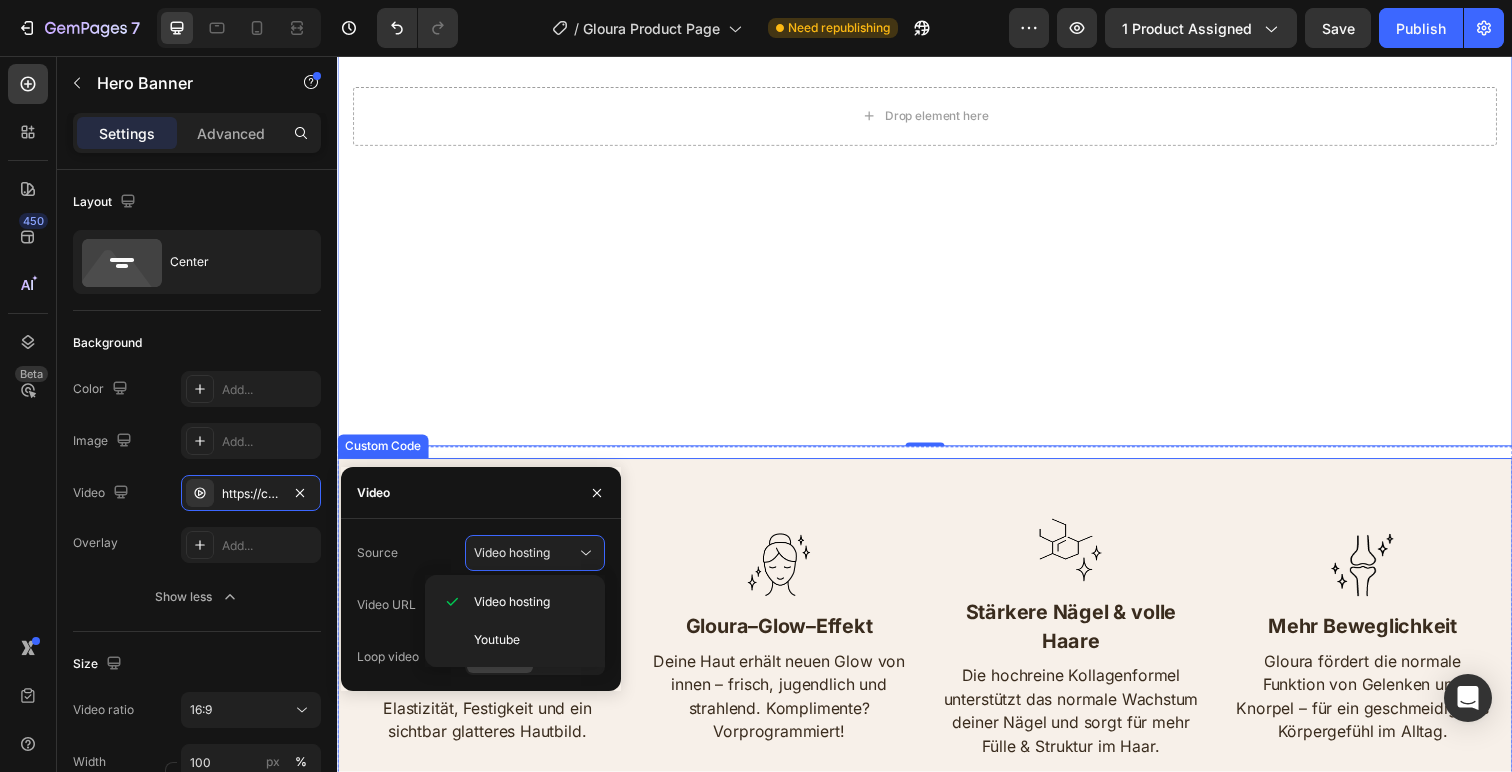 click on "Strafferes Hautbild
Gloura unterstützt die natürliche Funktion deiner Haut – für mehr Elastizität, Festigkeit und ein sichtbar glatteres Hautbild.
Gloura–Glow–Effekt
Deine Haut erhält neuen Glow von innen – frisch, jugendlich und strahlend. Komplimente? Vorprogrammiert!
Stärkere Nägel & volle Haare
Die hochreine Kollagenformel unterstützt das normale Wachstum deiner Nägel und sorgt für mehr Fülle & Struktur im Haar.
Mehr Beweglichkeit
Gloura fördert die normale Funktion von Gelenken und Knorpel – für ein geschmeidigeres Körpergefühl im Alltag." at bounding box center (937, 651) 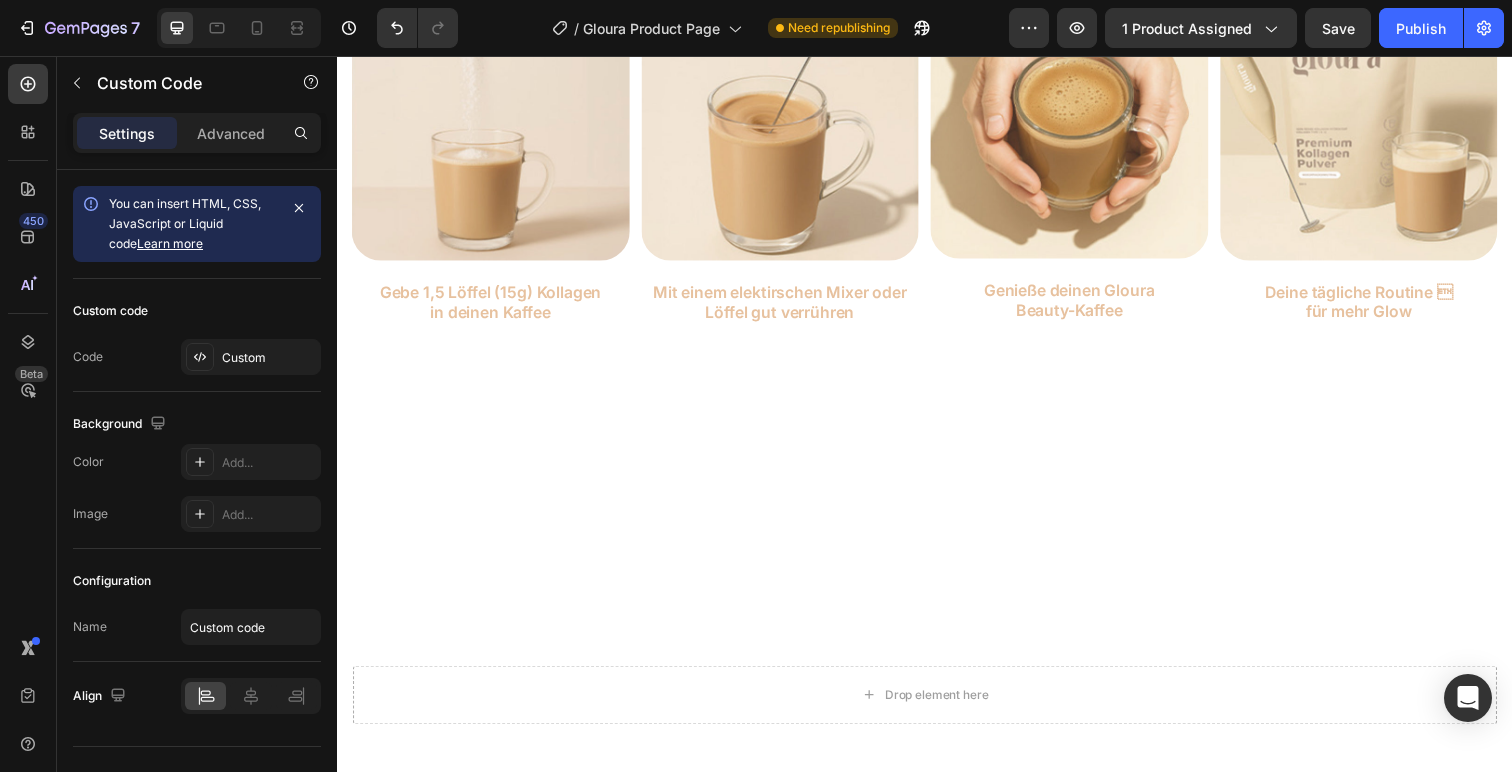 scroll, scrollTop: 1875, scrollLeft: 0, axis: vertical 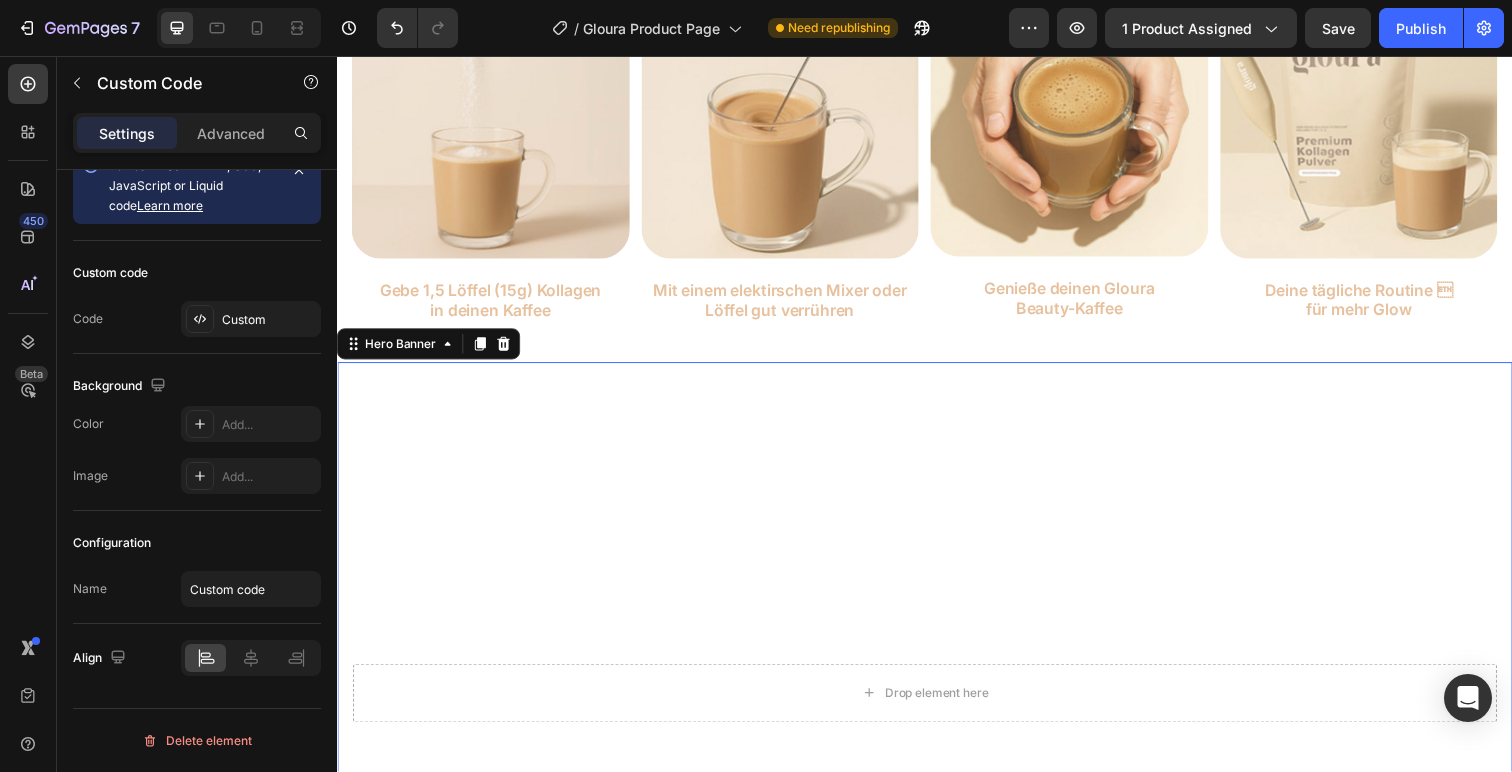 click at bounding box center [937, 706] 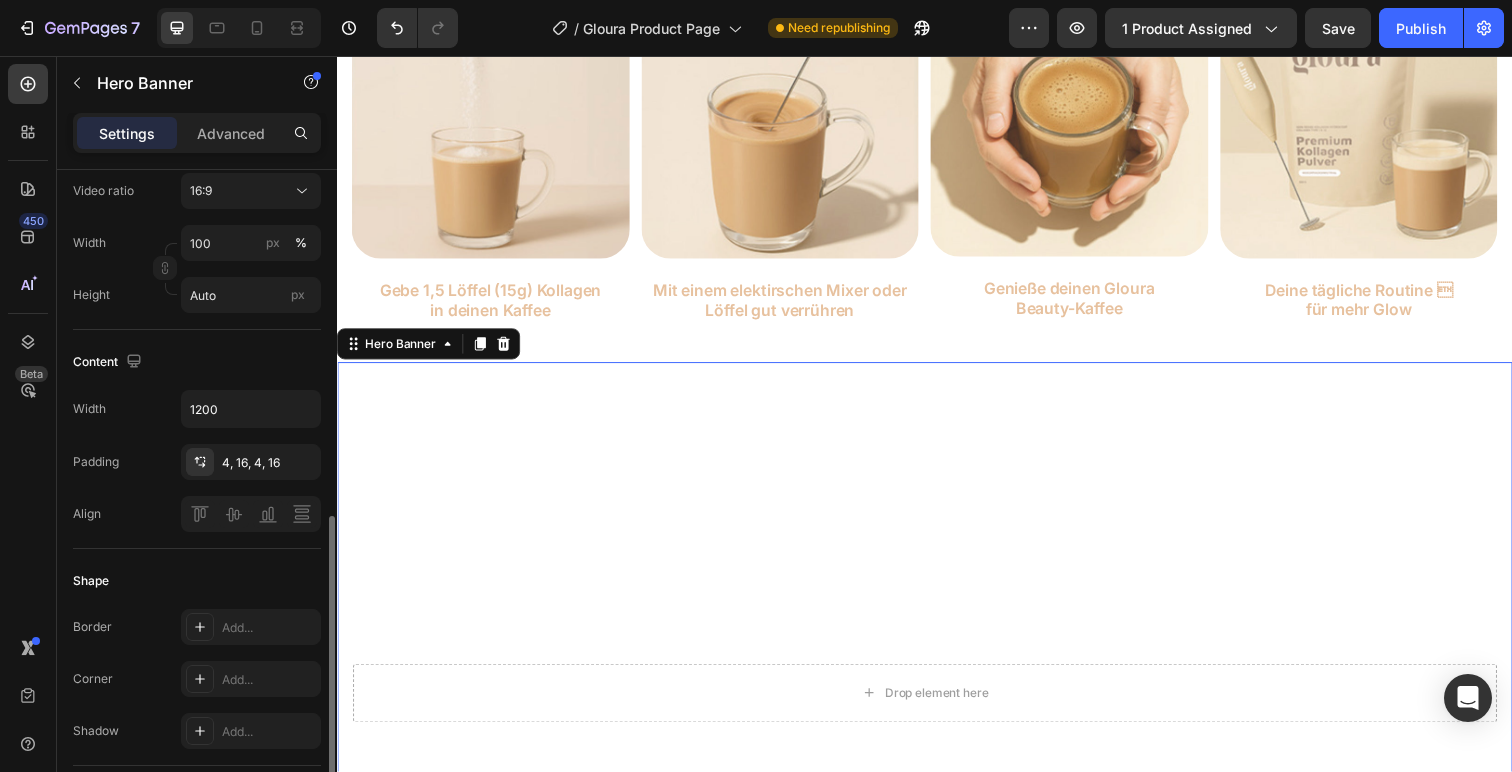 scroll, scrollTop: 952, scrollLeft: 0, axis: vertical 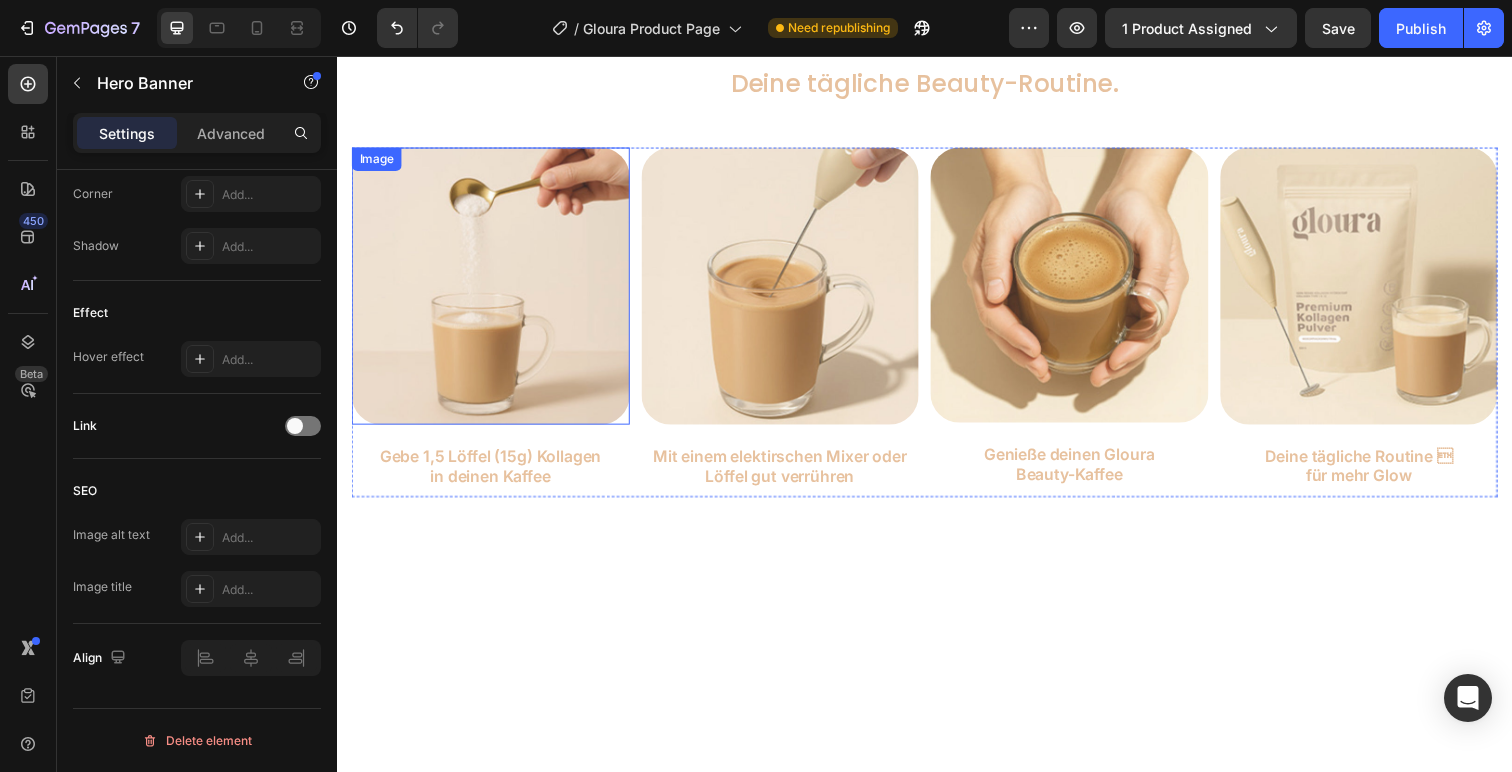 click at bounding box center [494, 292] 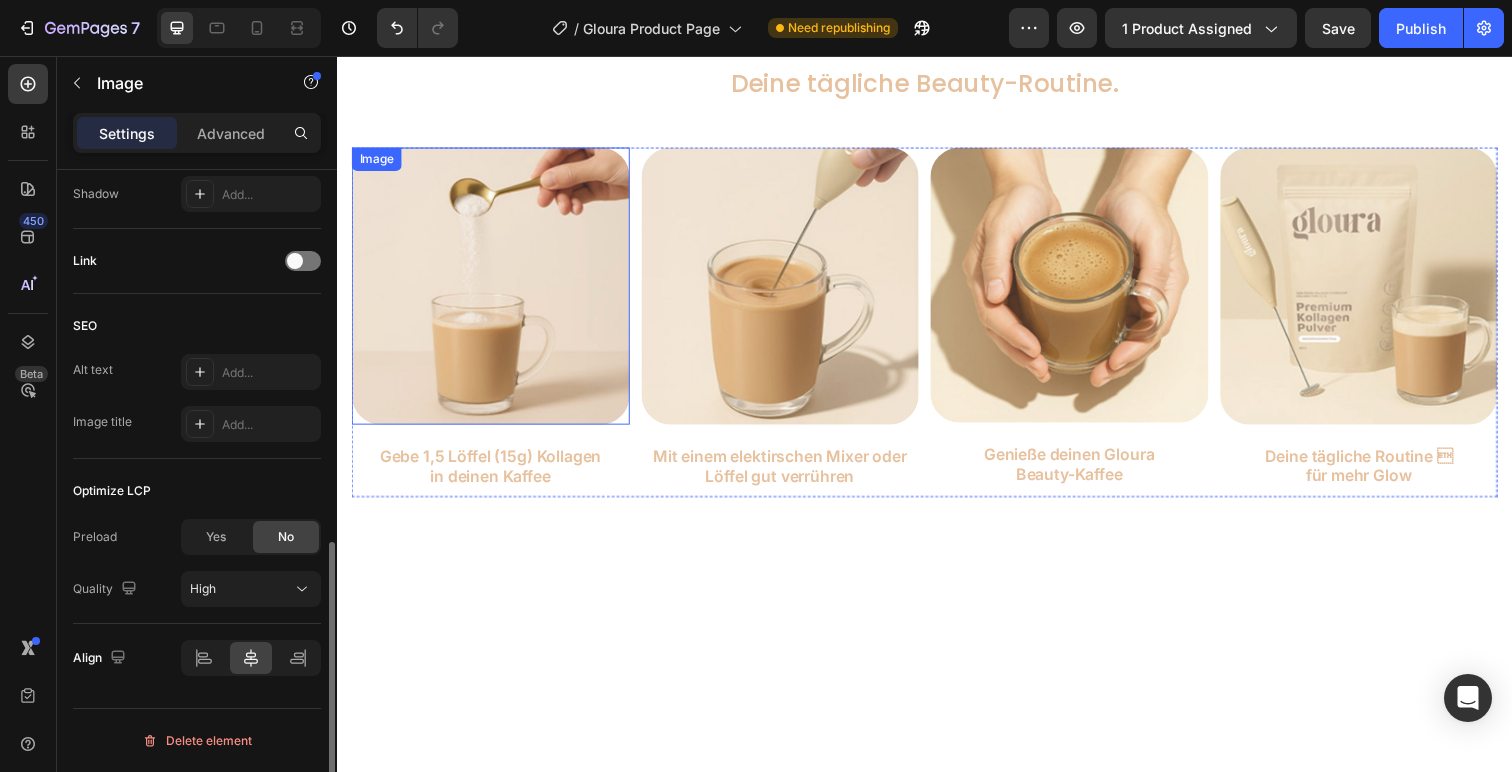 scroll, scrollTop: 0, scrollLeft: 0, axis: both 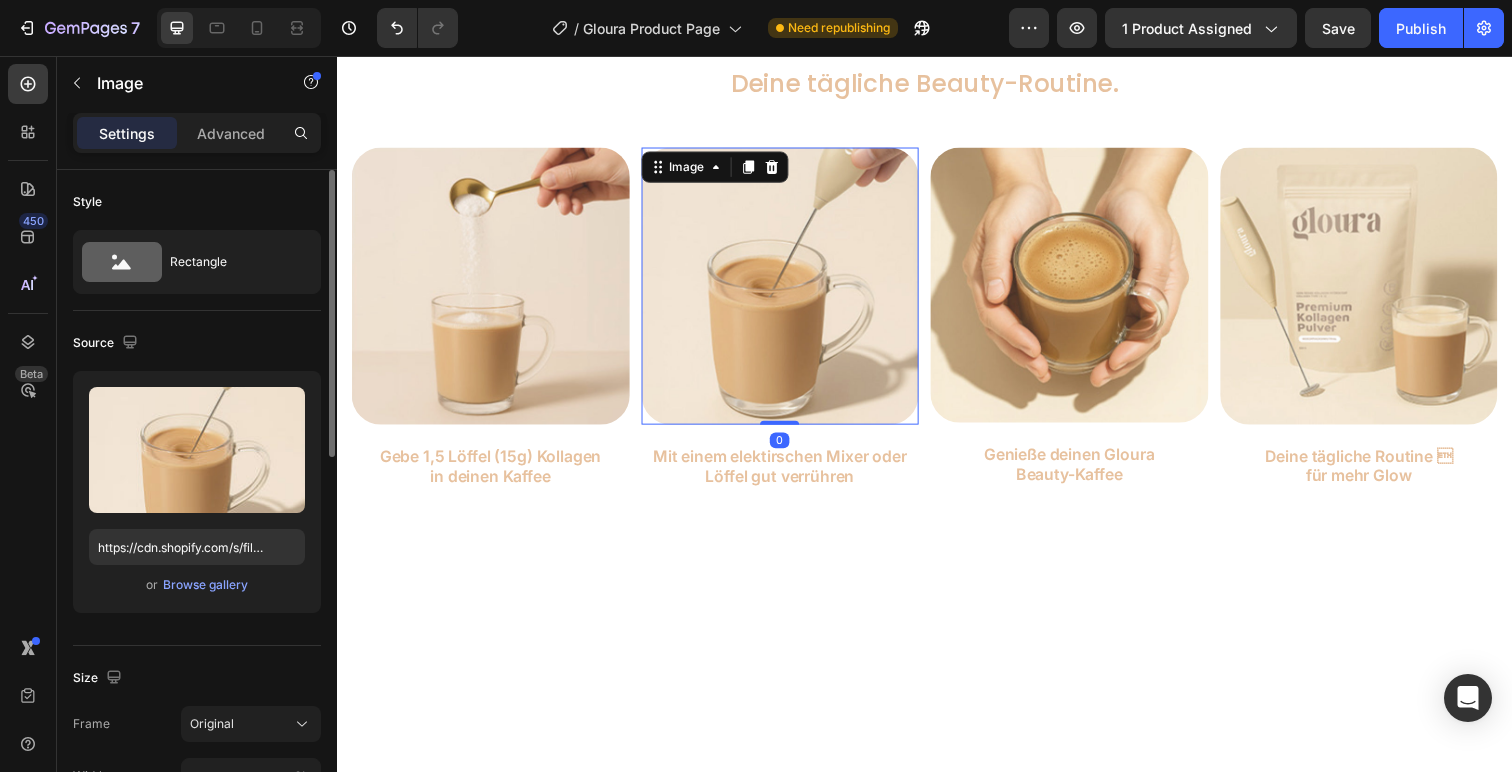 click at bounding box center [790, 292] 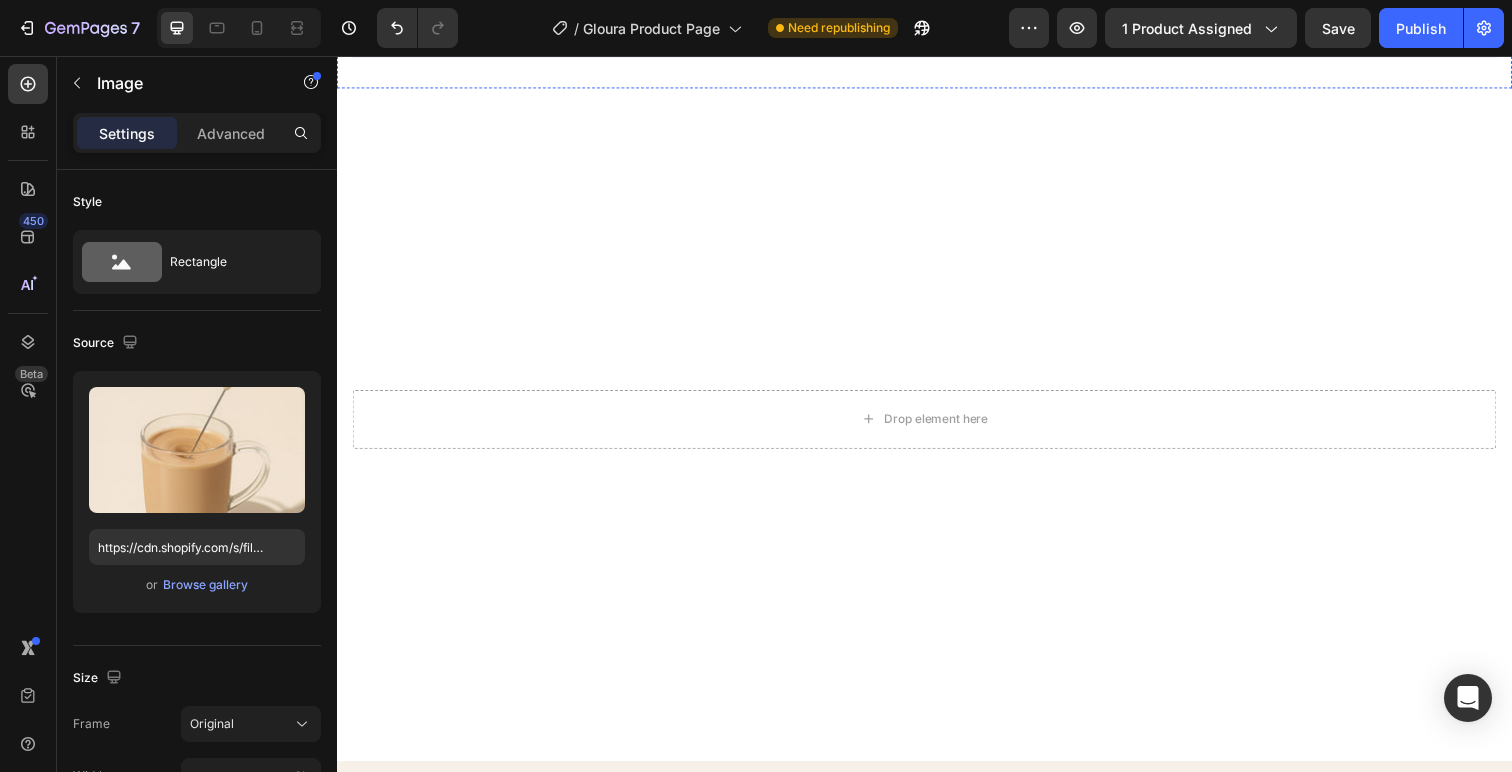 scroll, scrollTop: 2160, scrollLeft: 0, axis: vertical 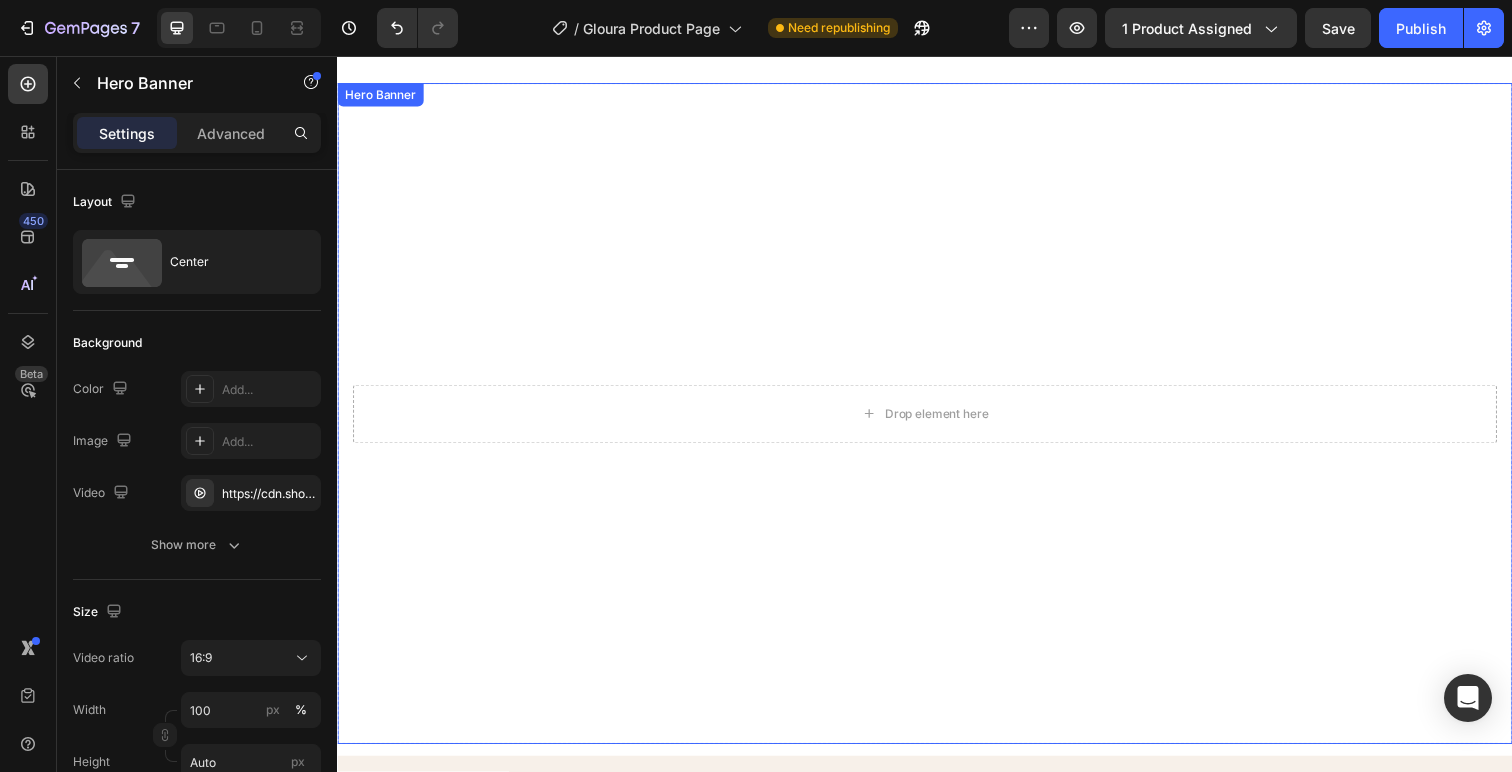 click at bounding box center (937, 421) 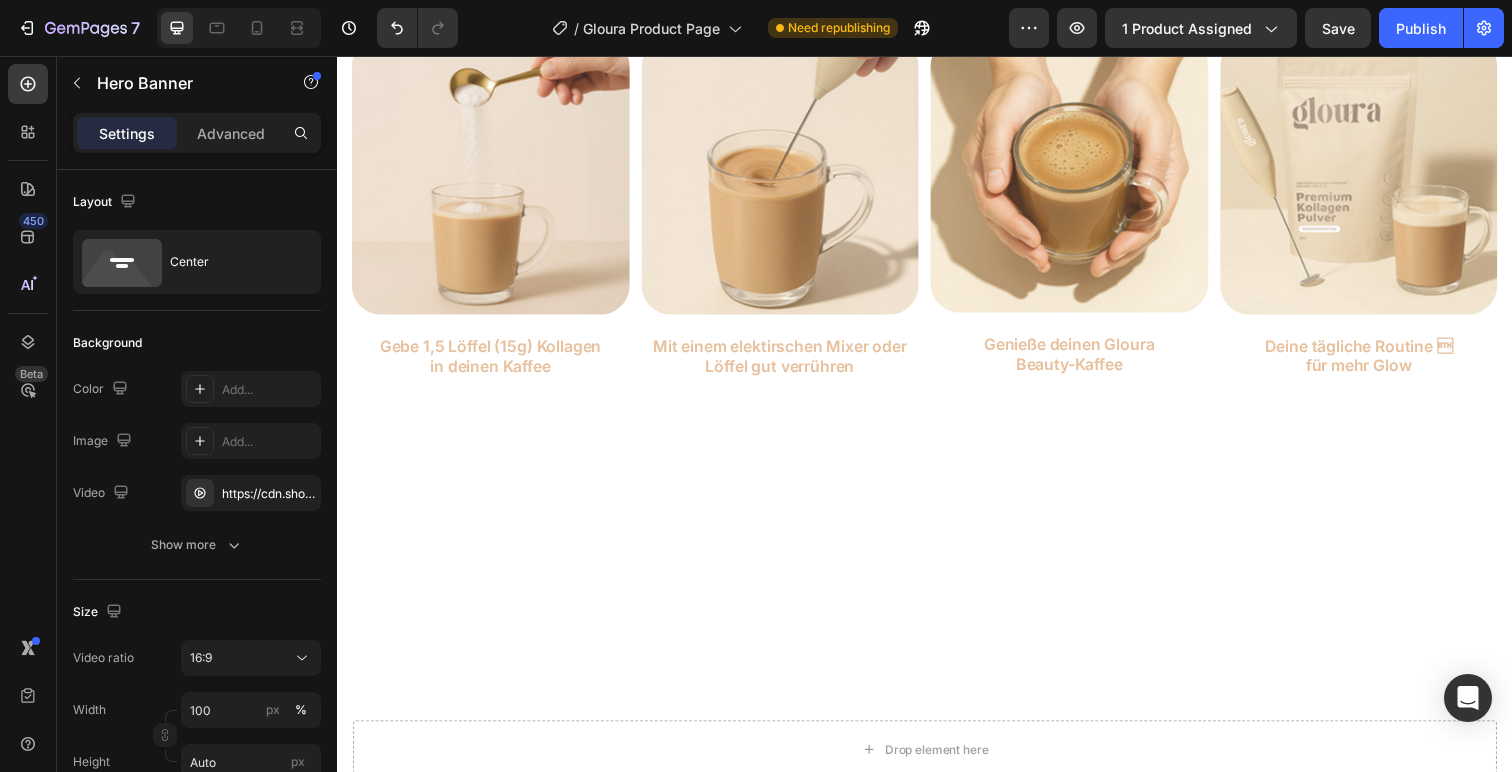 scroll, scrollTop: 0, scrollLeft: 0, axis: both 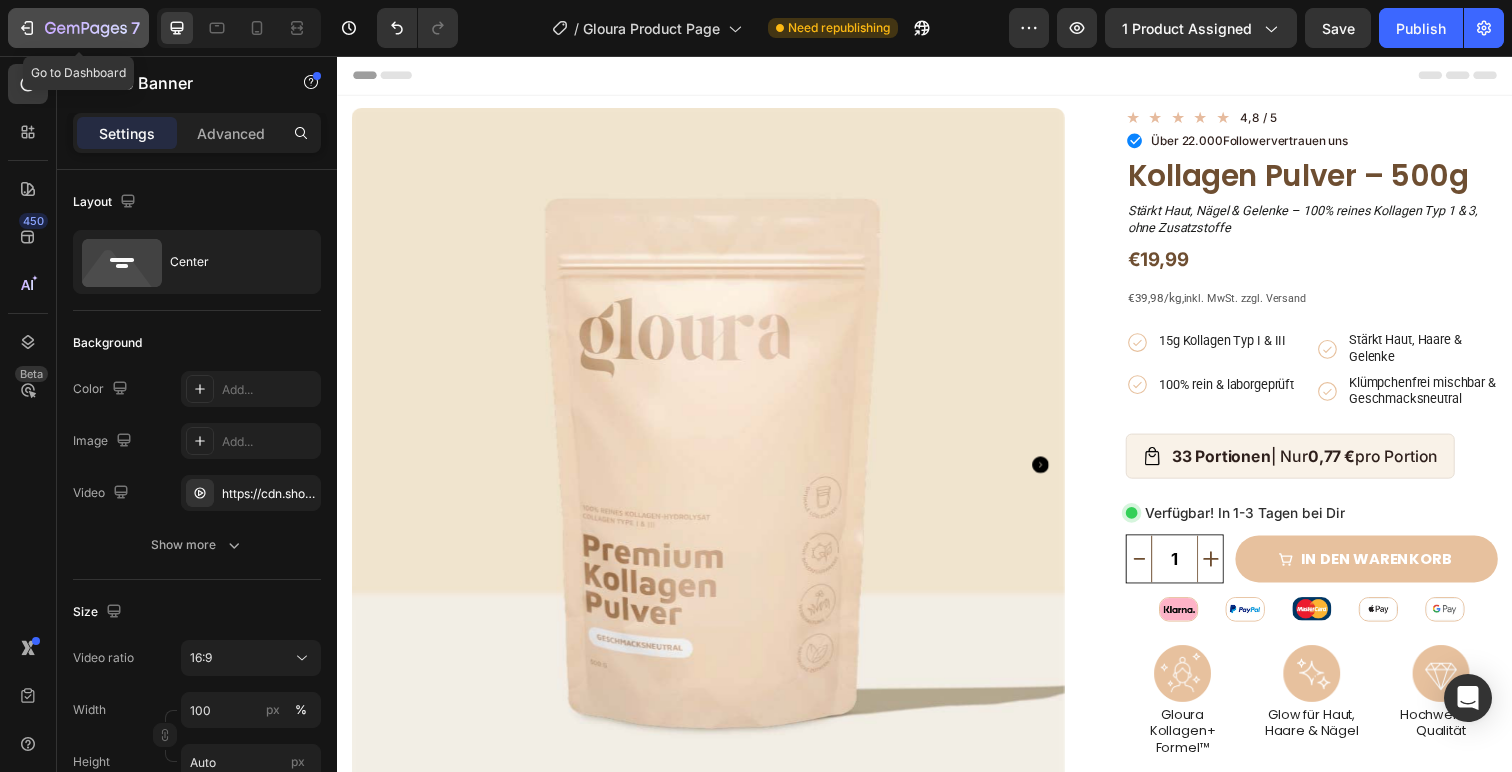 click 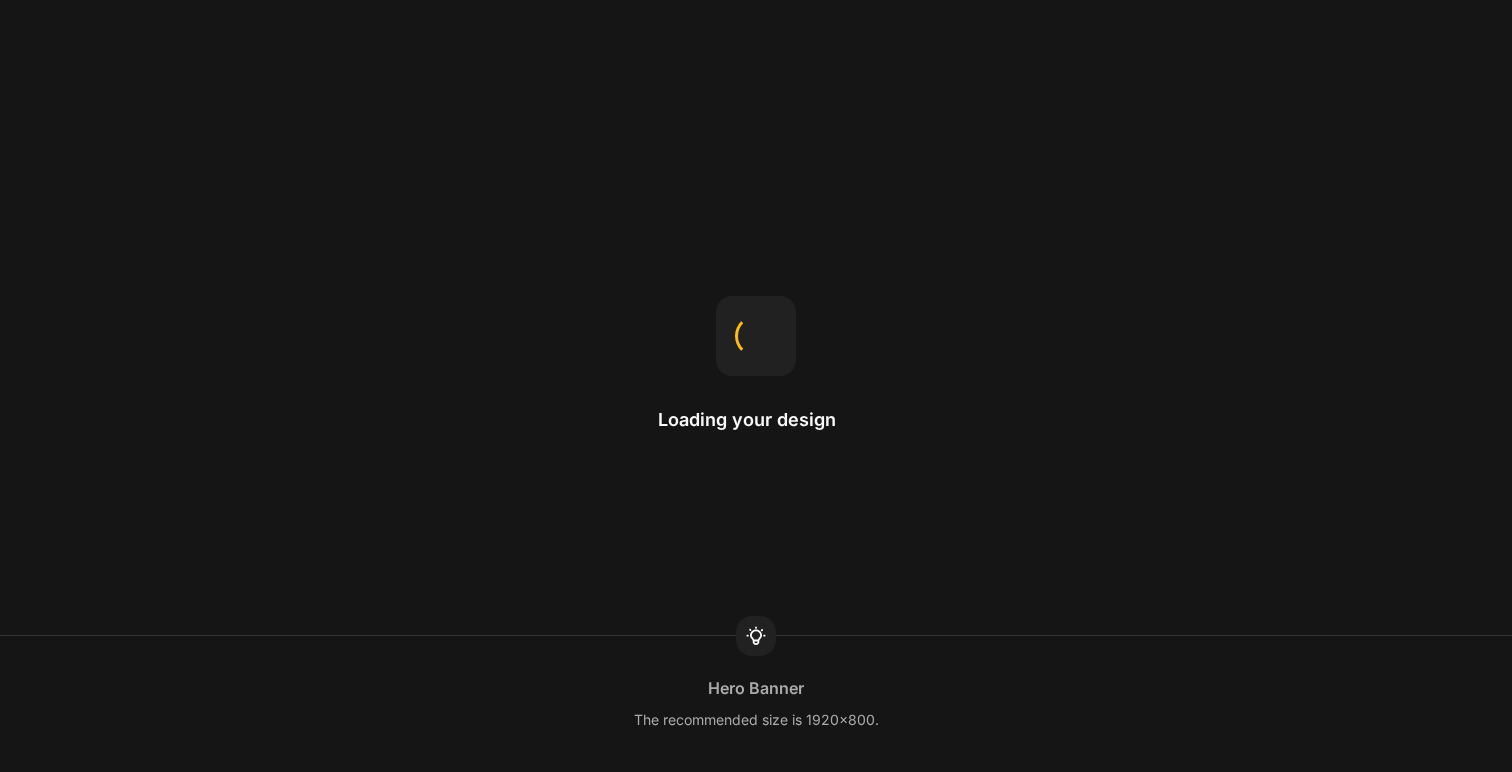 scroll, scrollTop: 0, scrollLeft: 0, axis: both 